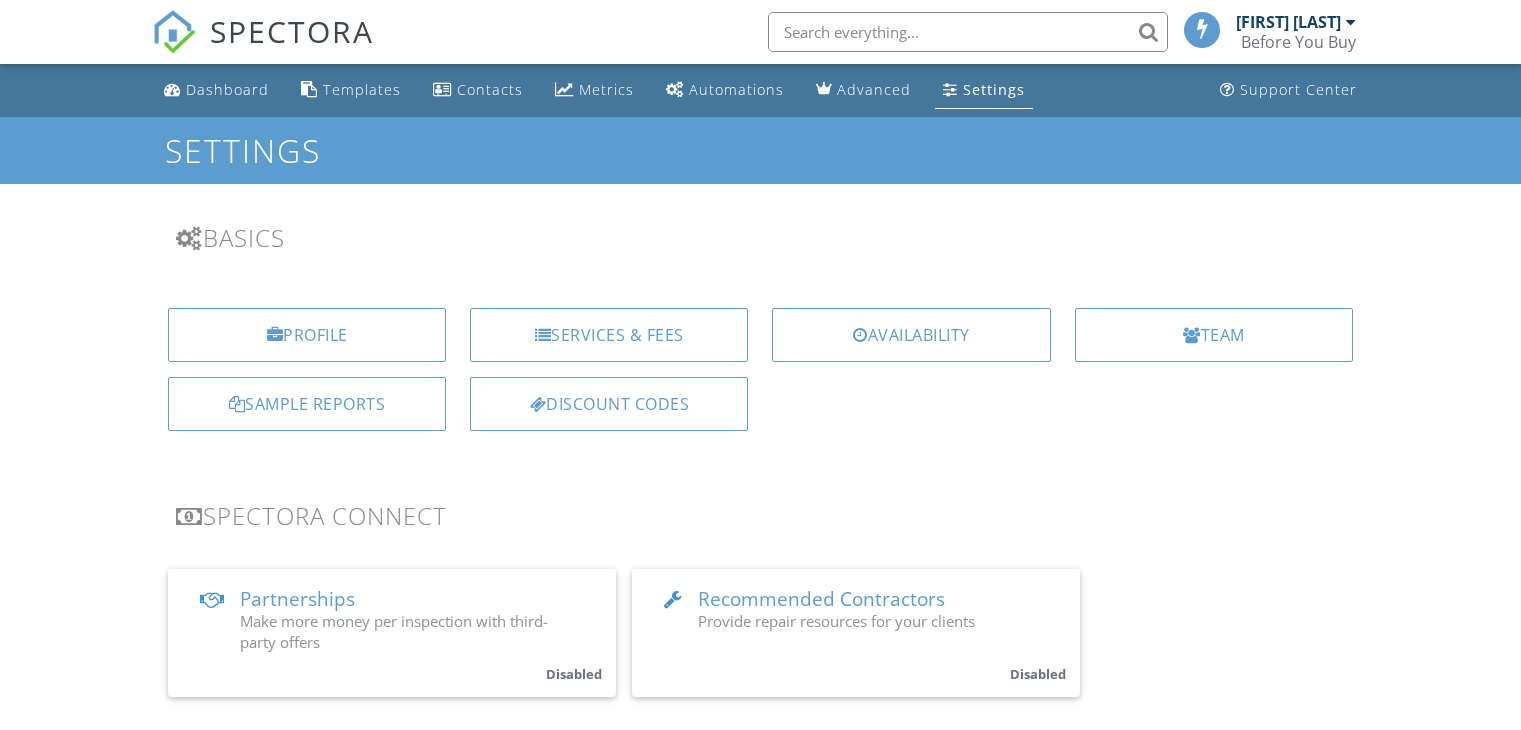 scroll, scrollTop: 0, scrollLeft: 0, axis: both 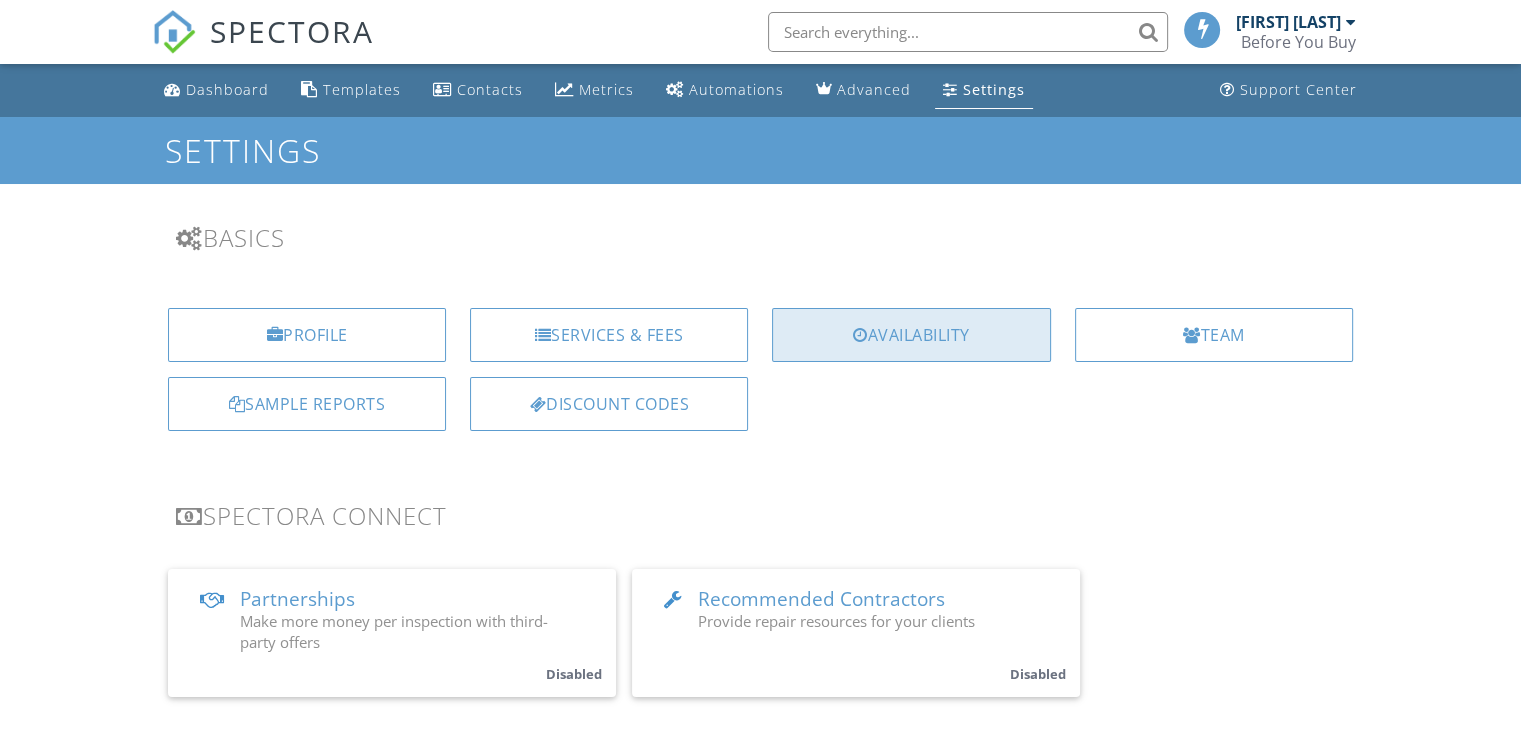 click at bounding box center [860, 335] 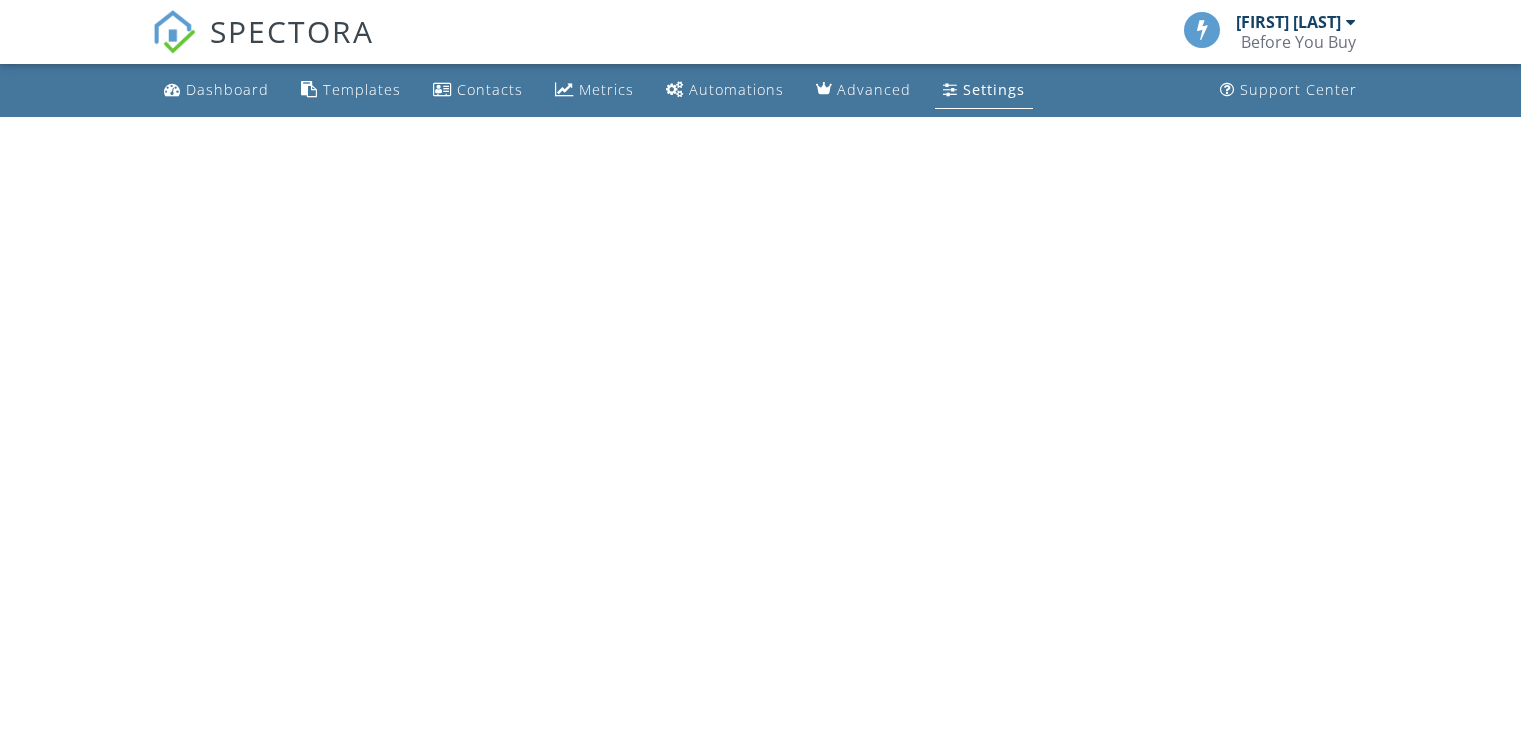 scroll, scrollTop: 0, scrollLeft: 0, axis: both 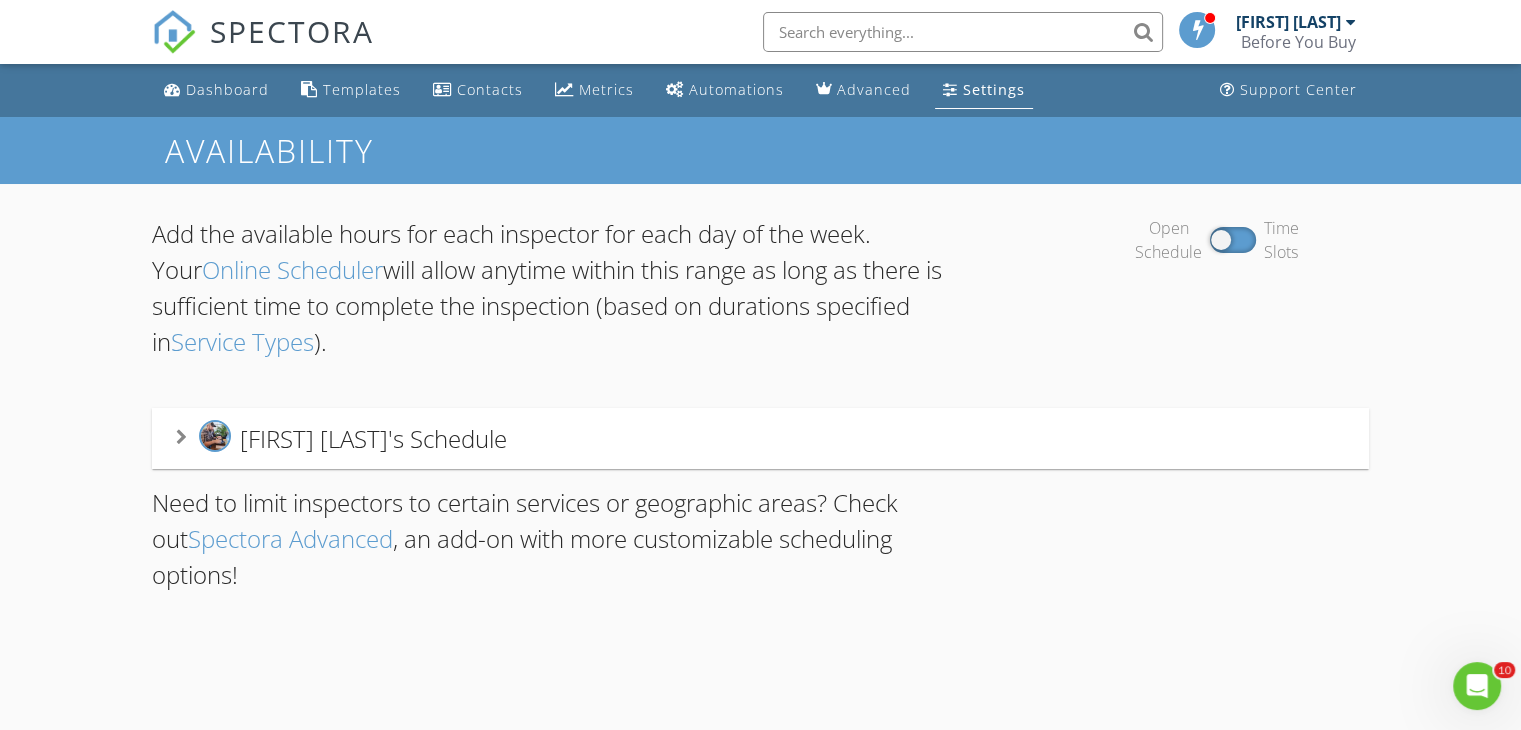 click on "[FIRST] [LAST]'s Schedule" at bounding box center [373, 438] 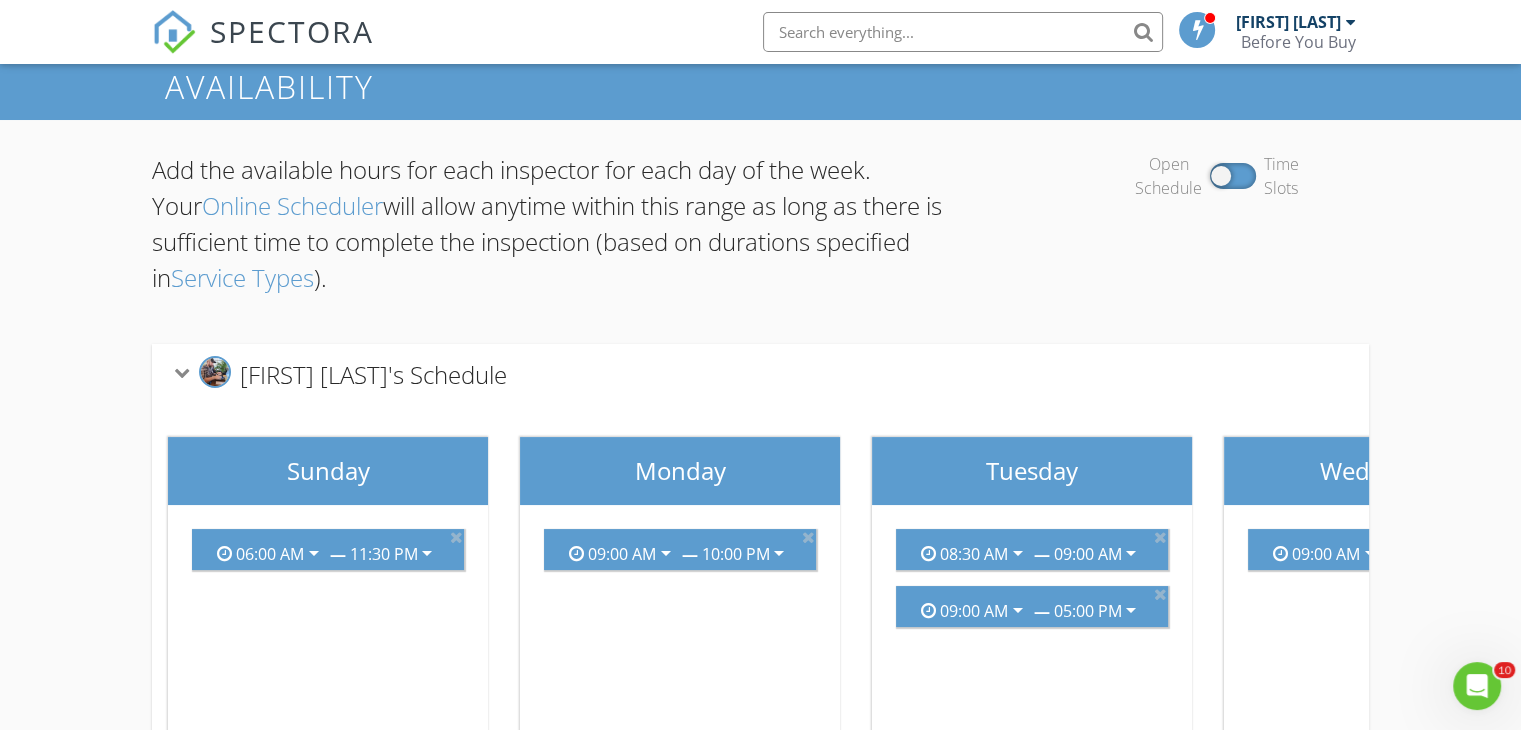 scroll, scrollTop: 0, scrollLeft: 0, axis: both 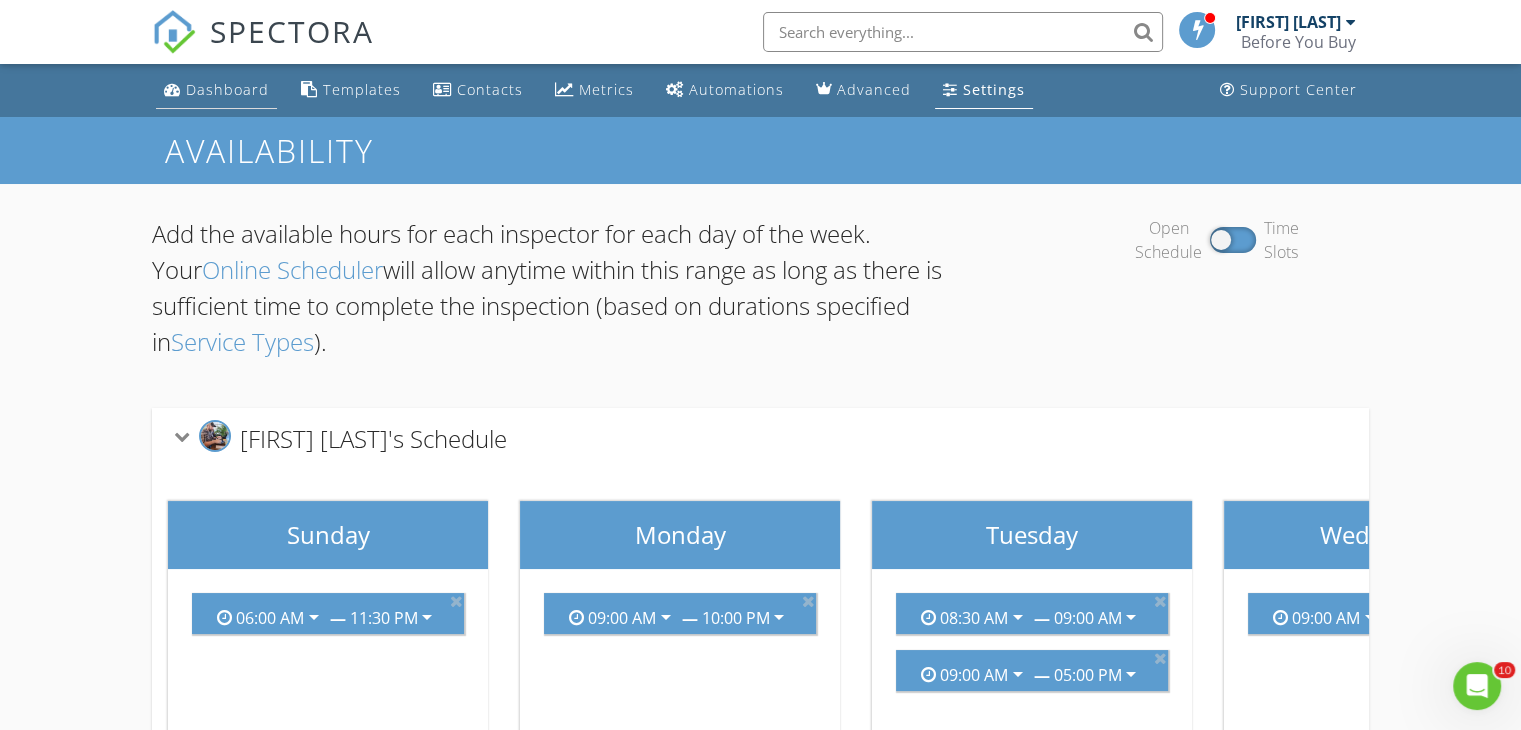 click on "Dashboard" at bounding box center [227, 89] 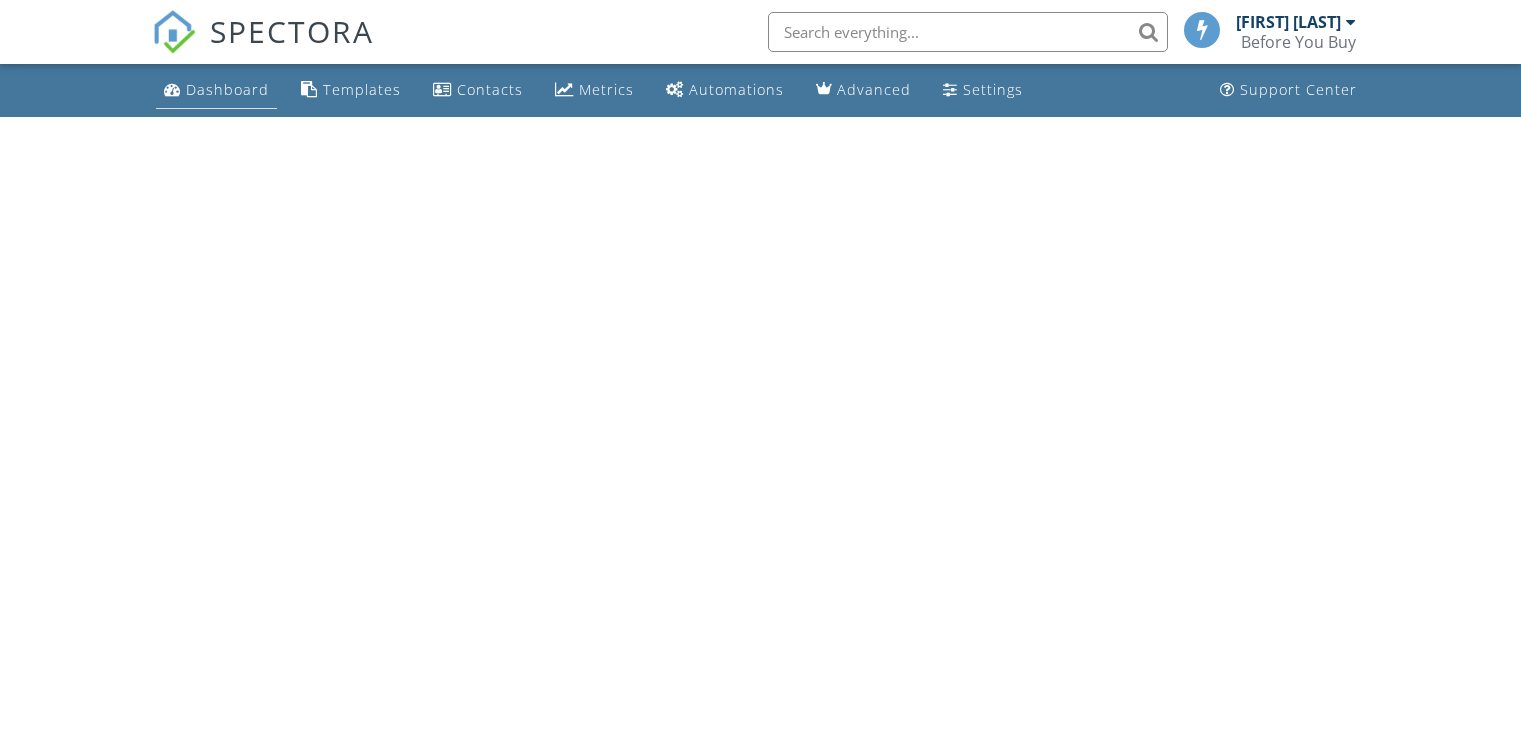 scroll, scrollTop: 0, scrollLeft: 0, axis: both 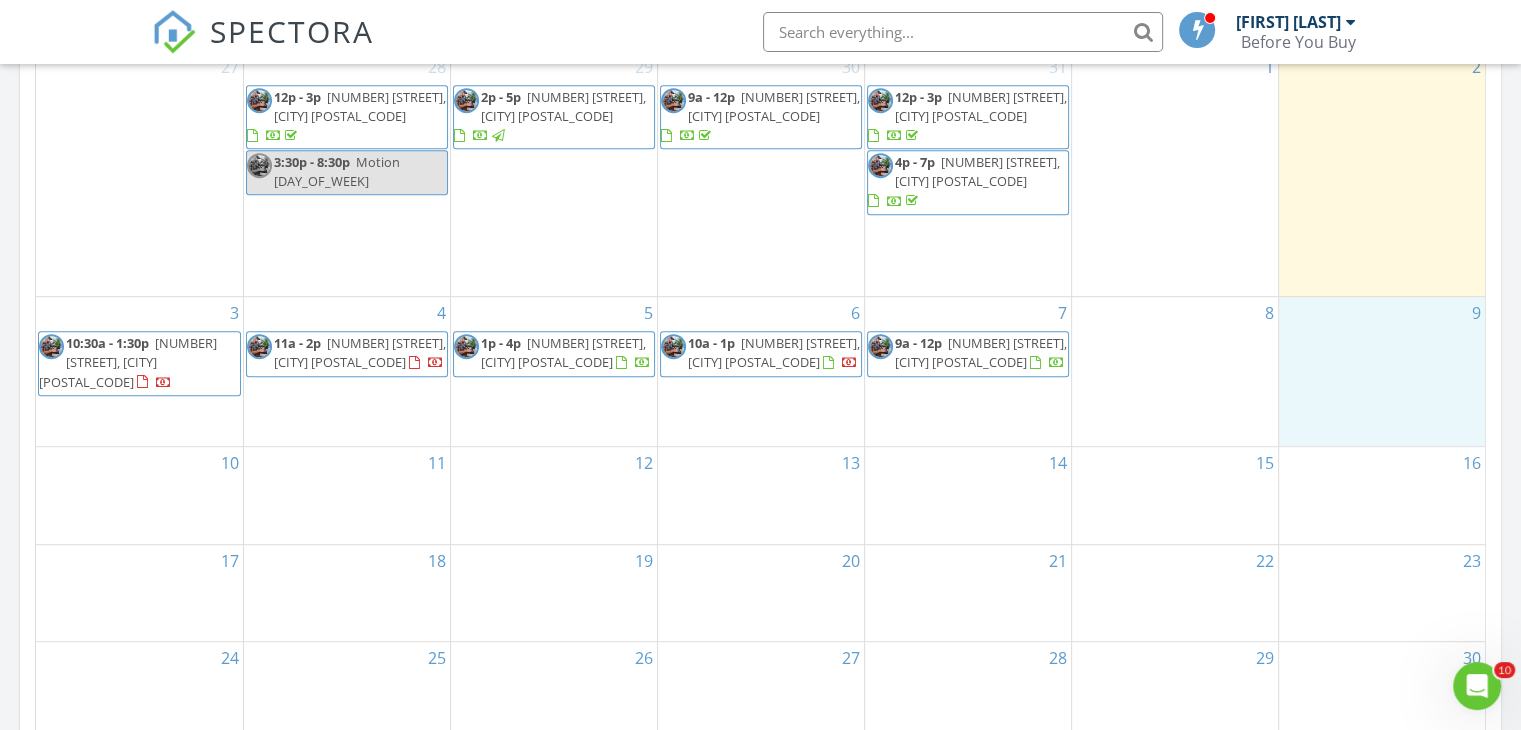 click on "9" at bounding box center (1382, 371) 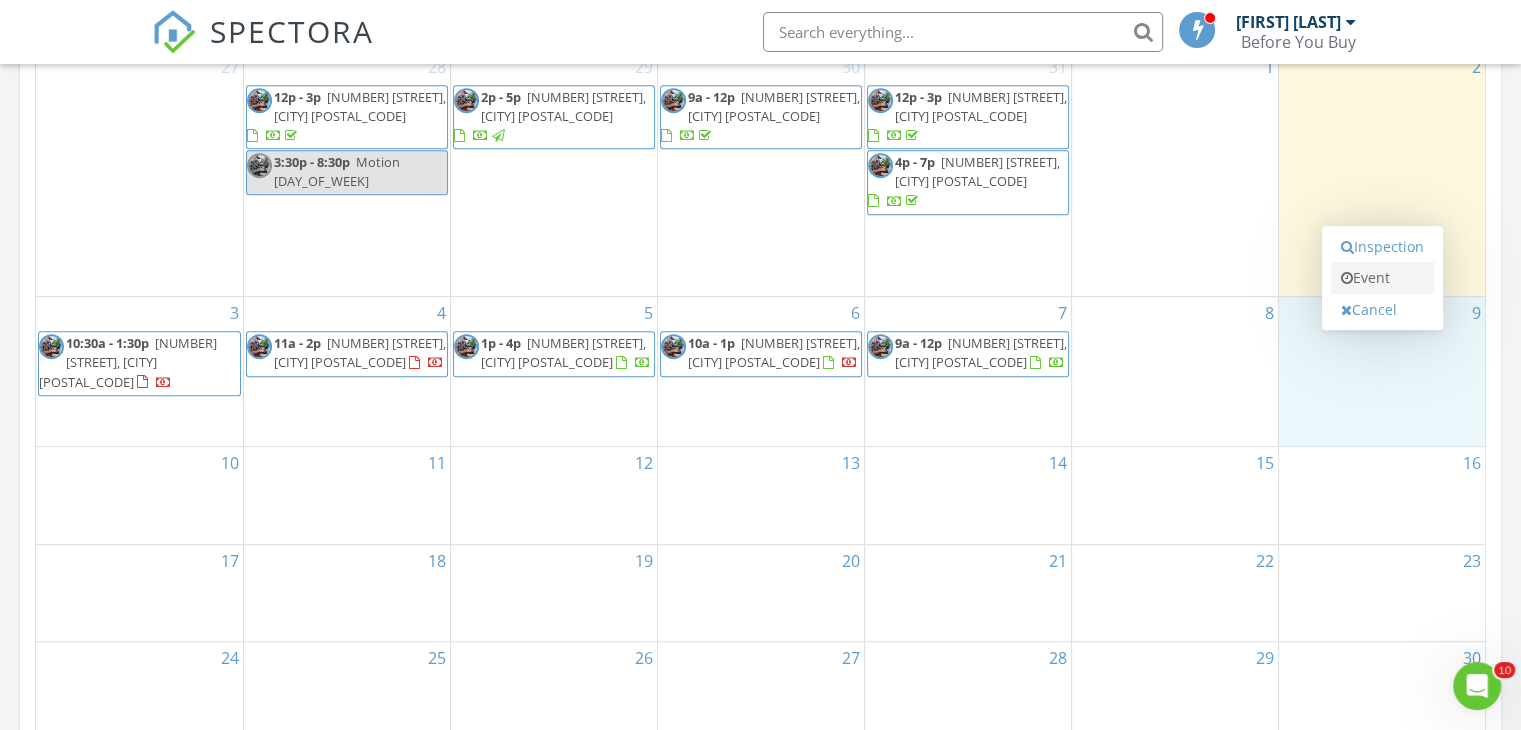 click on "Event" at bounding box center [1382, 278] 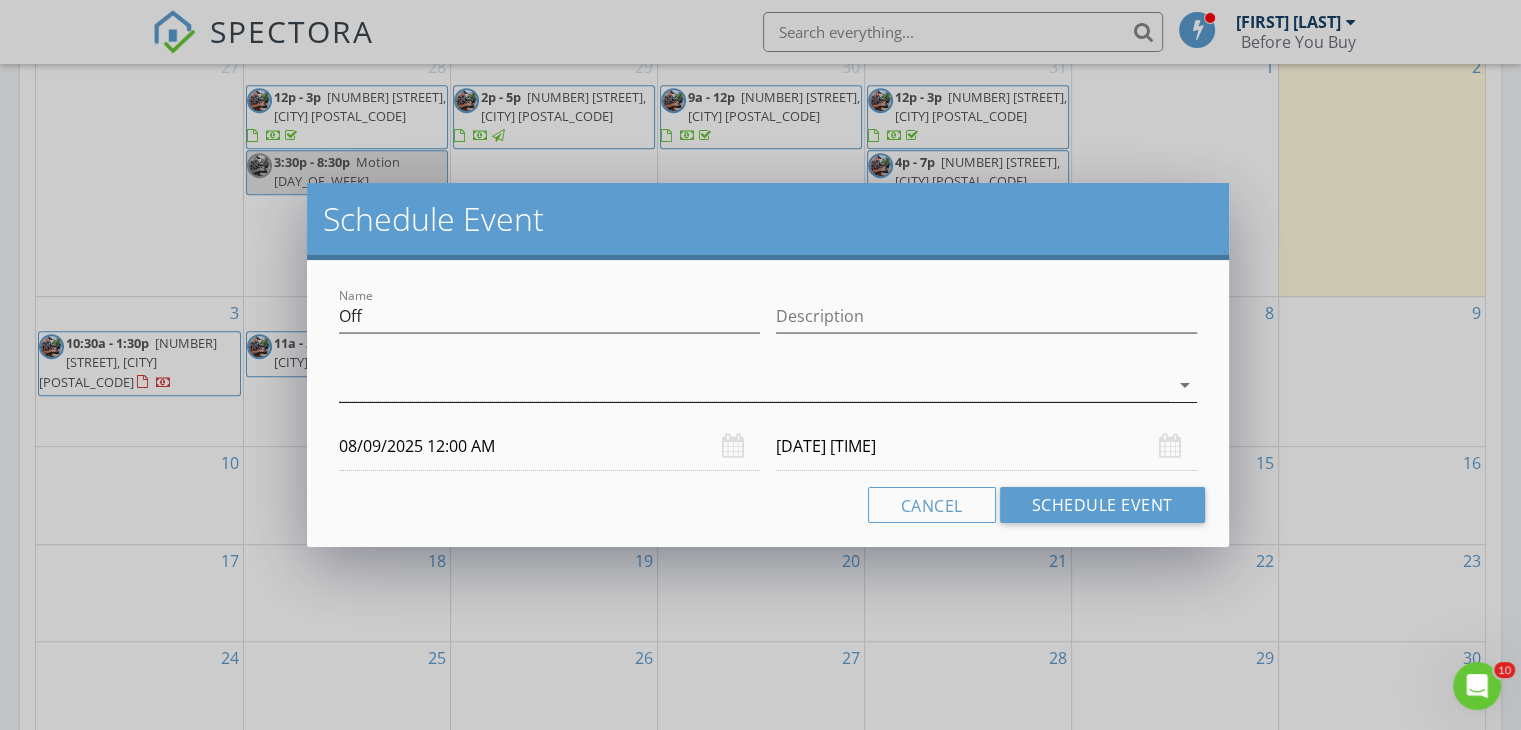 click at bounding box center (754, 385) 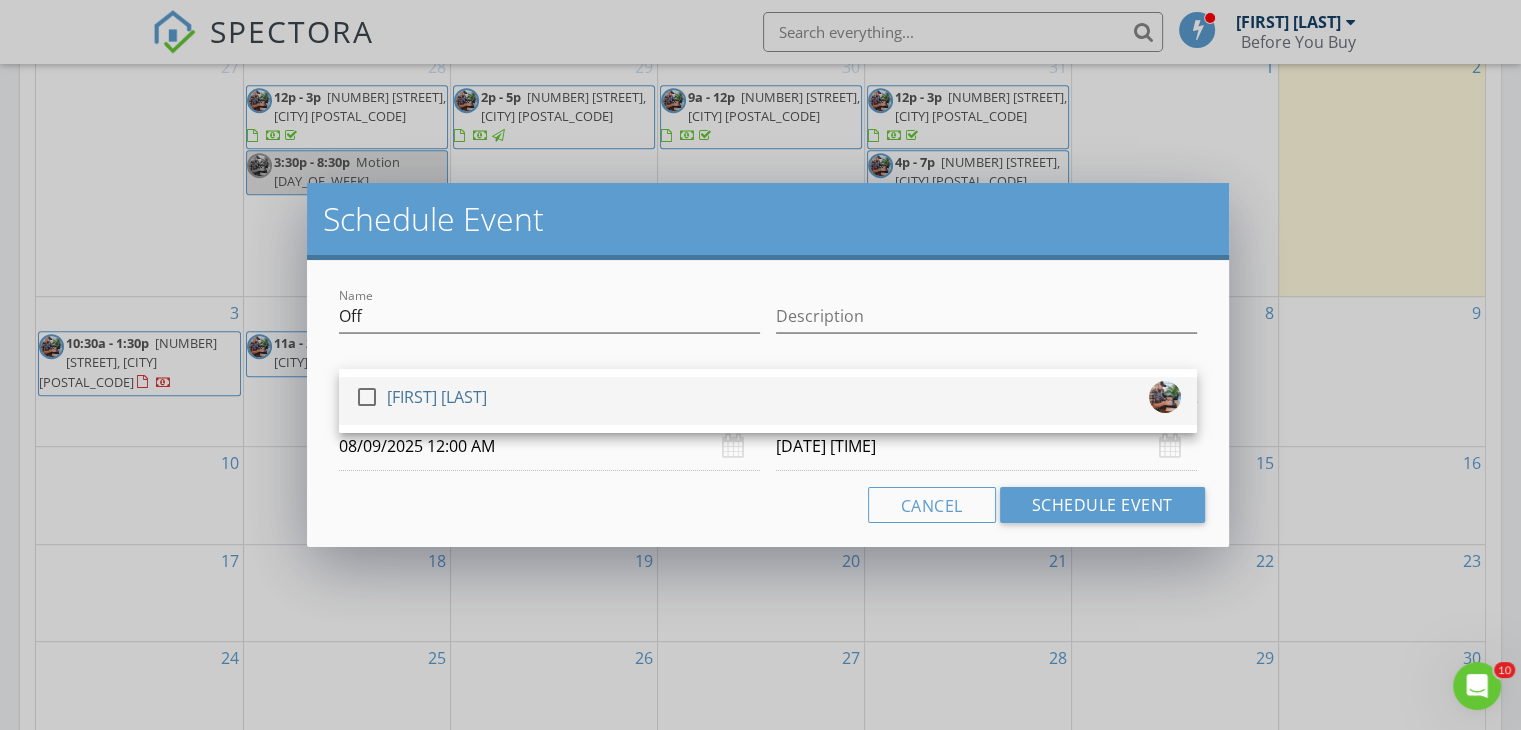 click on "check_box_outline_blank   Joe Buffett" at bounding box center [768, 401] 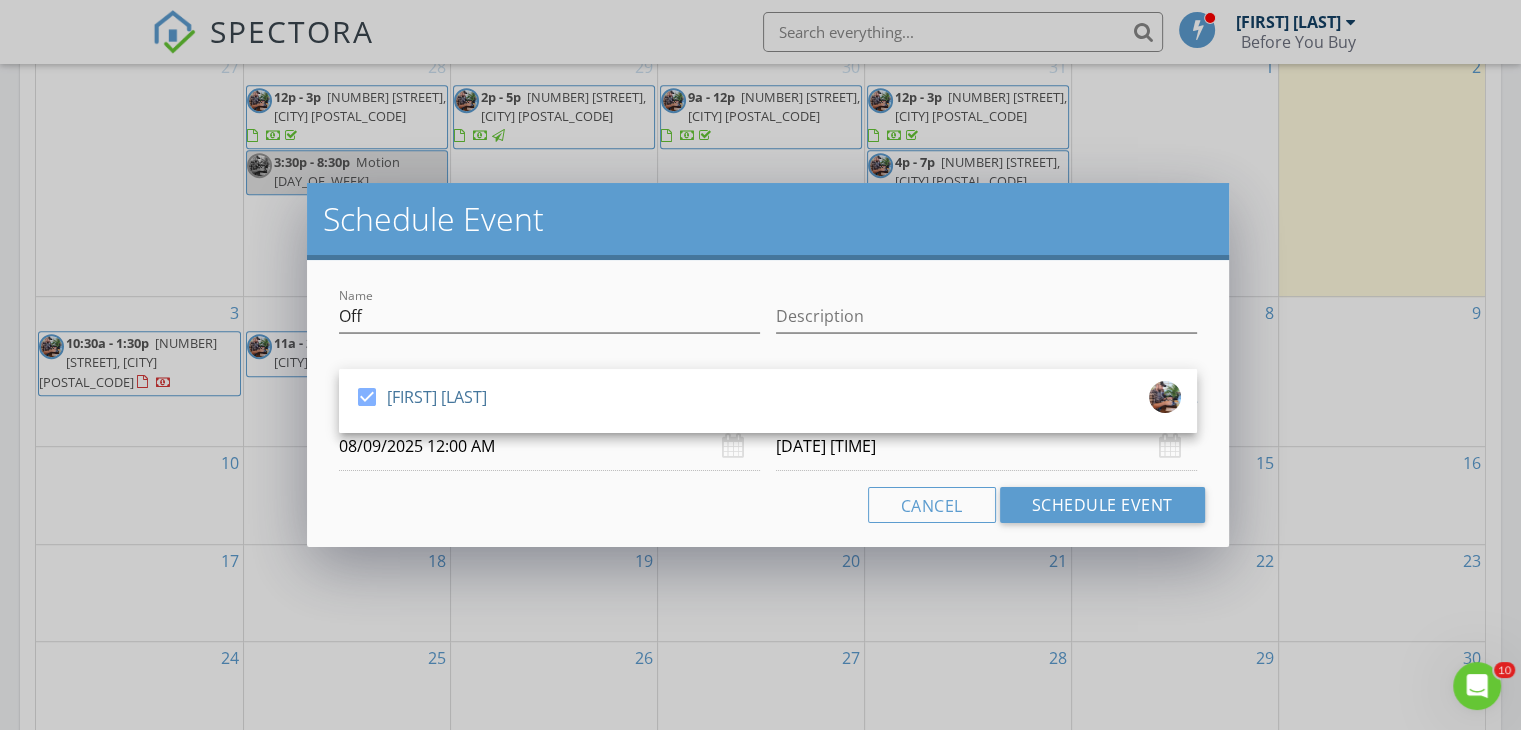 click on "Cancel   Schedule Event" at bounding box center [768, 505] 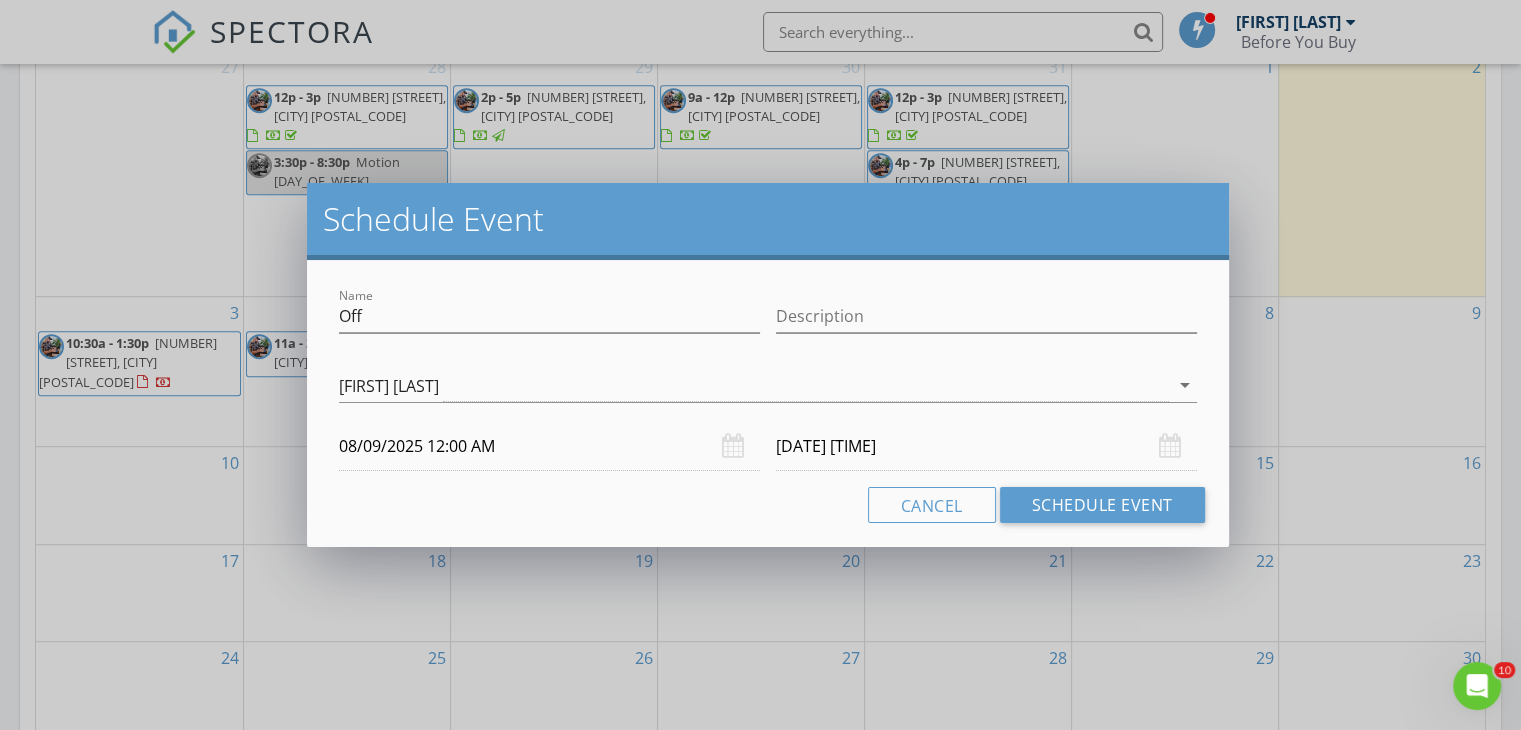 click on "08/10/2025 12:00 AM" at bounding box center (986, 446) 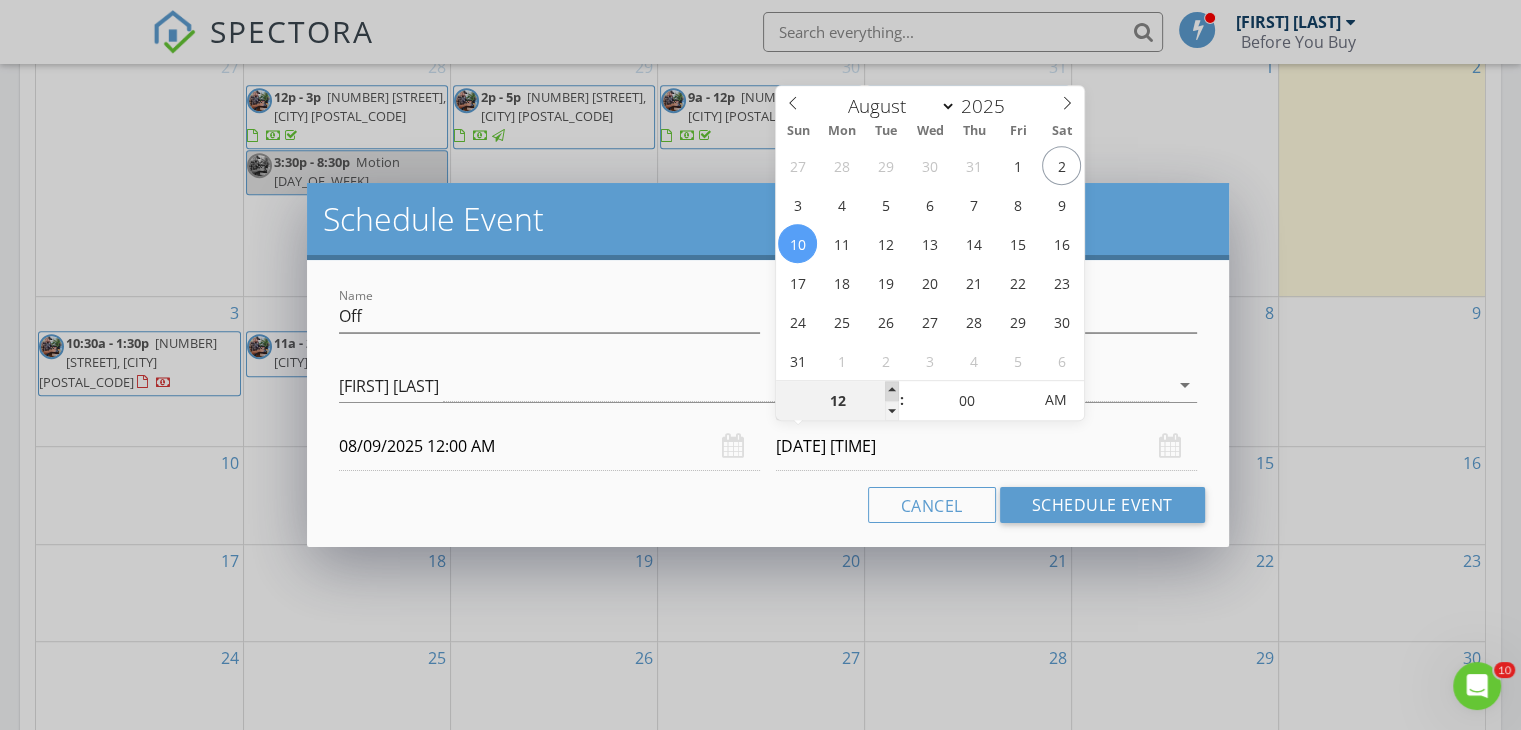 type on "01" 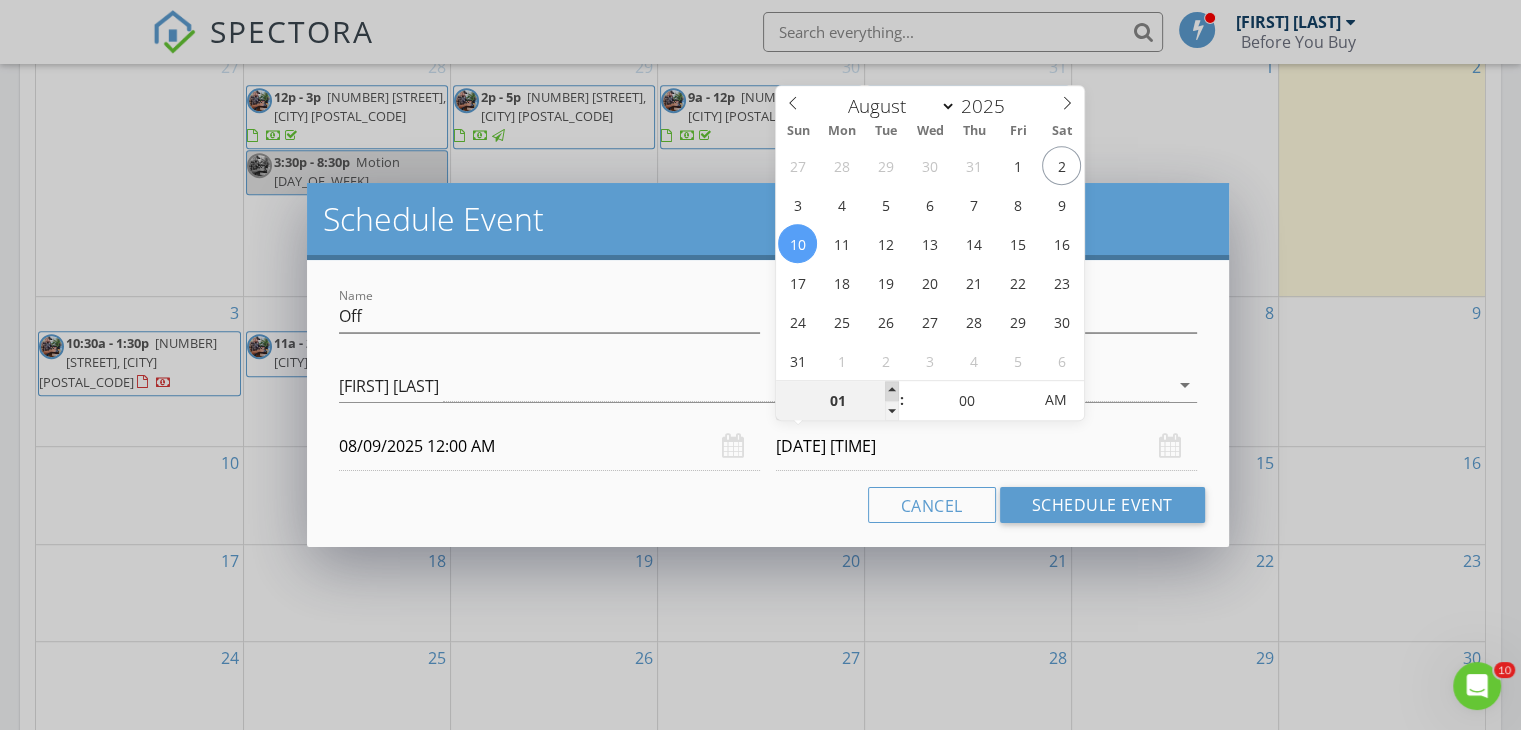 click at bounding box center [892, 391] 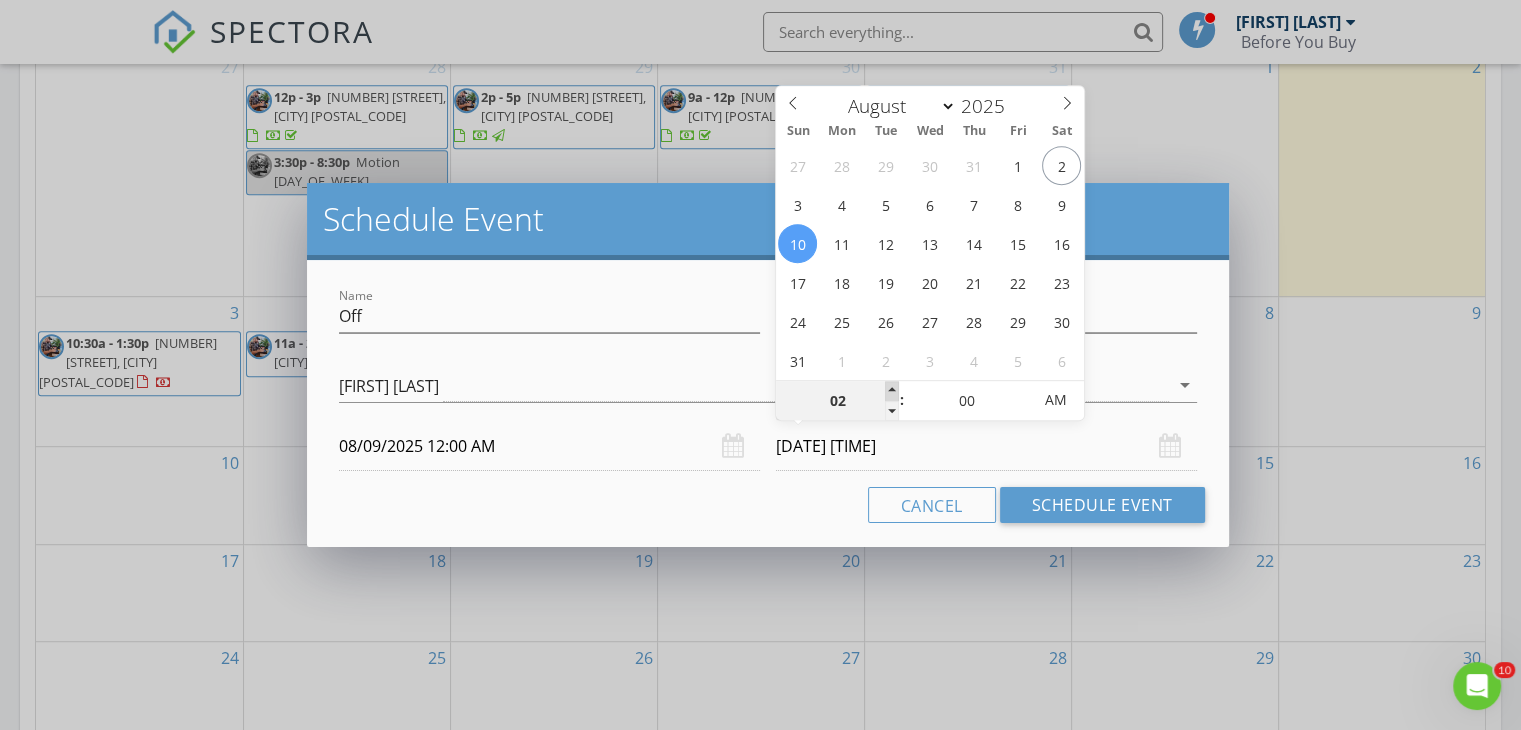click at bounding box center [892, 391] 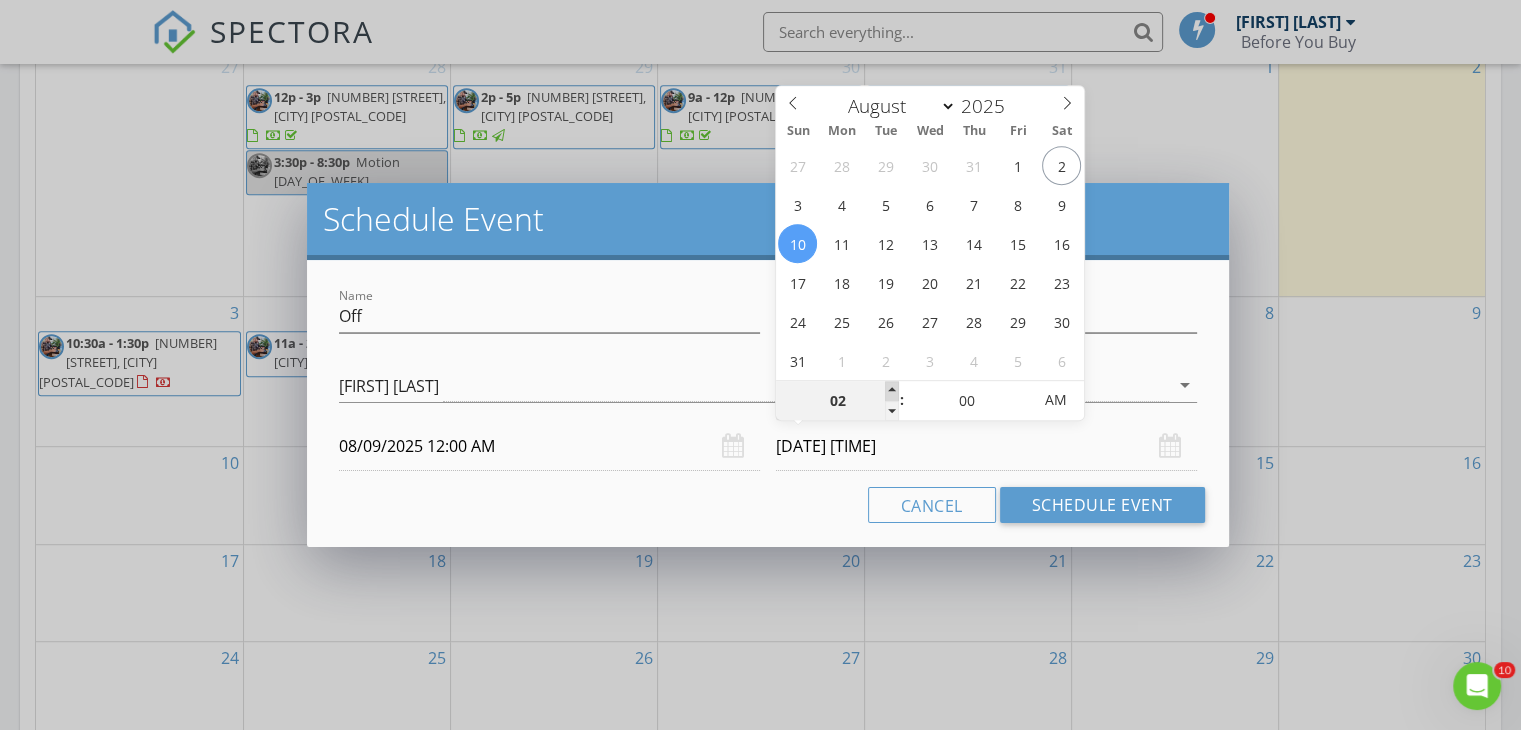 type on "03" 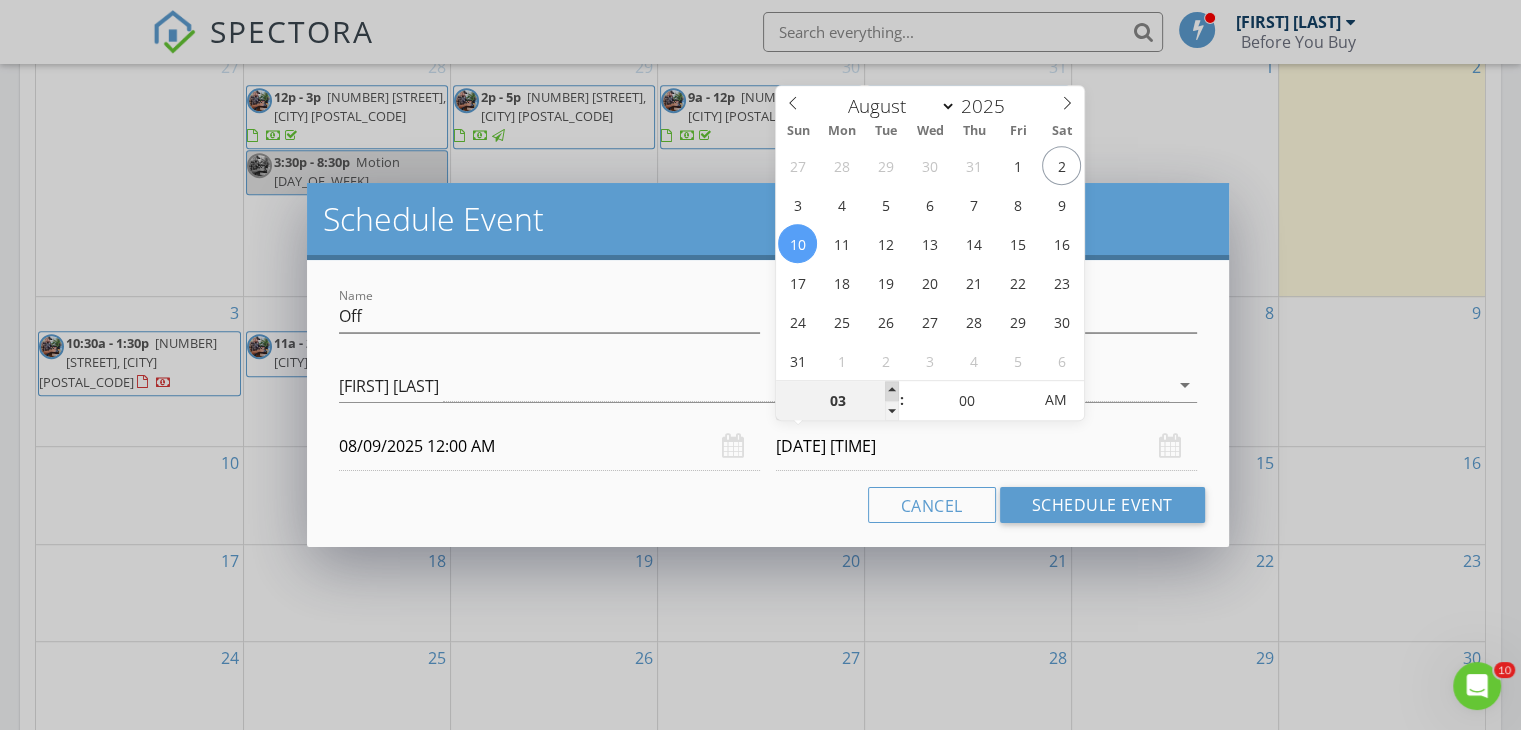 click at bounding box center (892, 391) 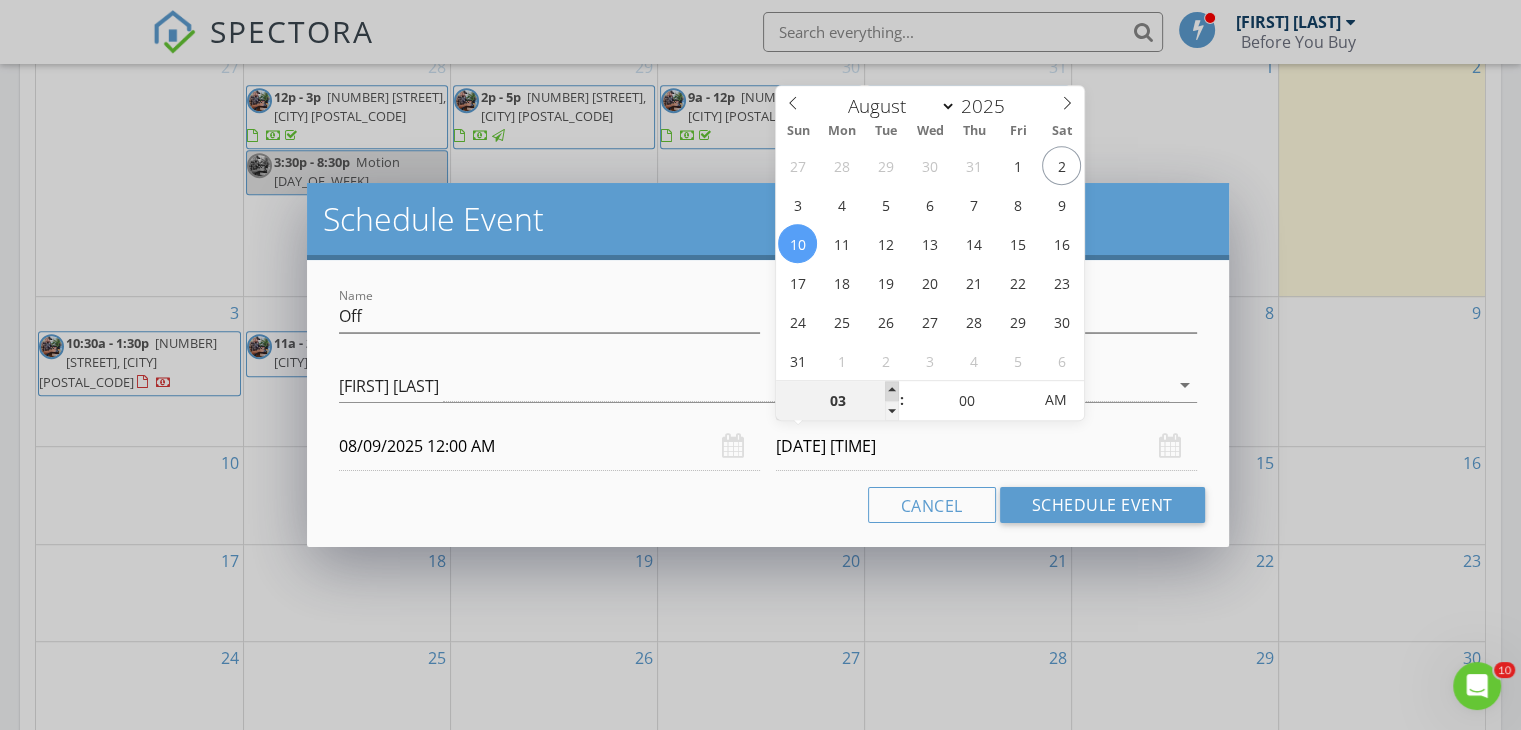 type on "04" 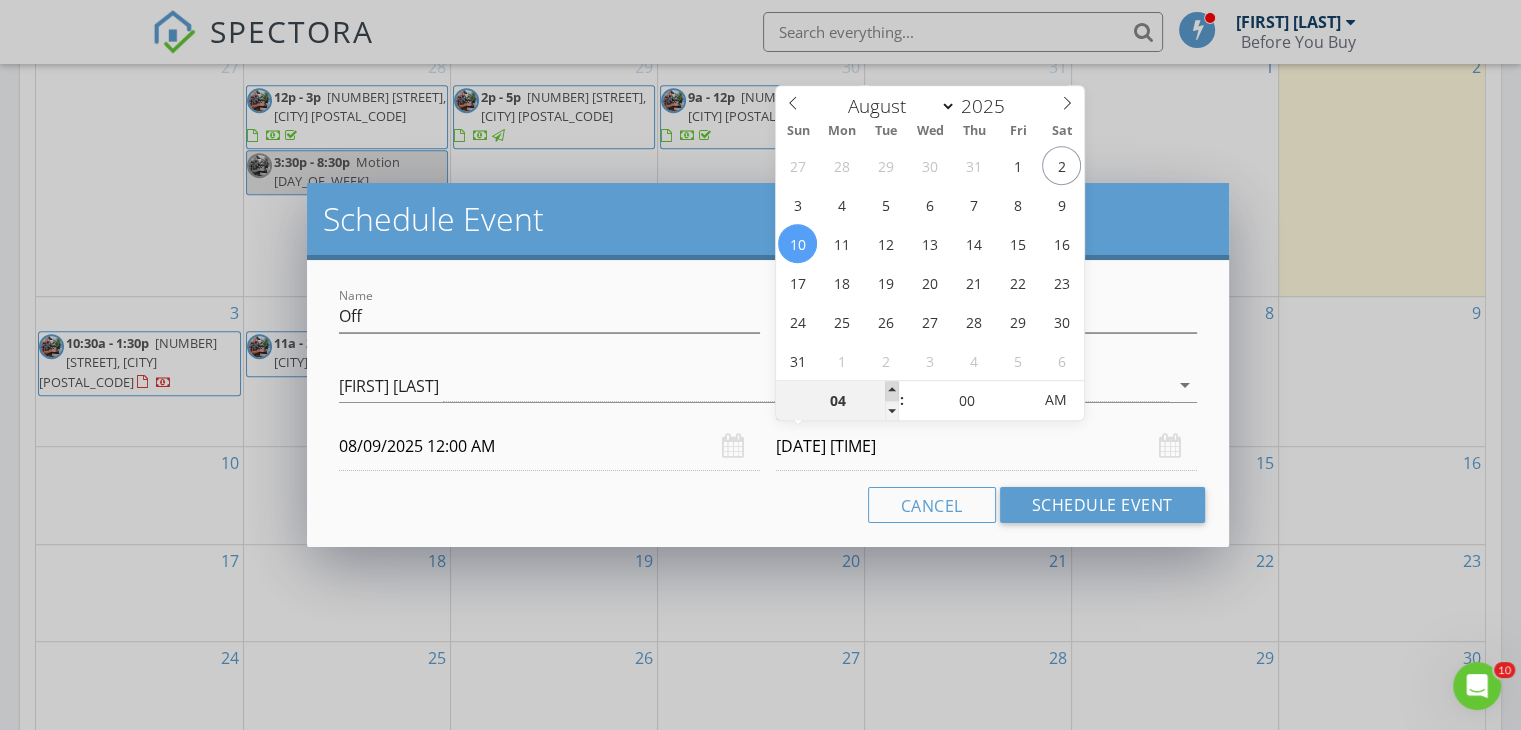 click at bounding box center [892, 391] 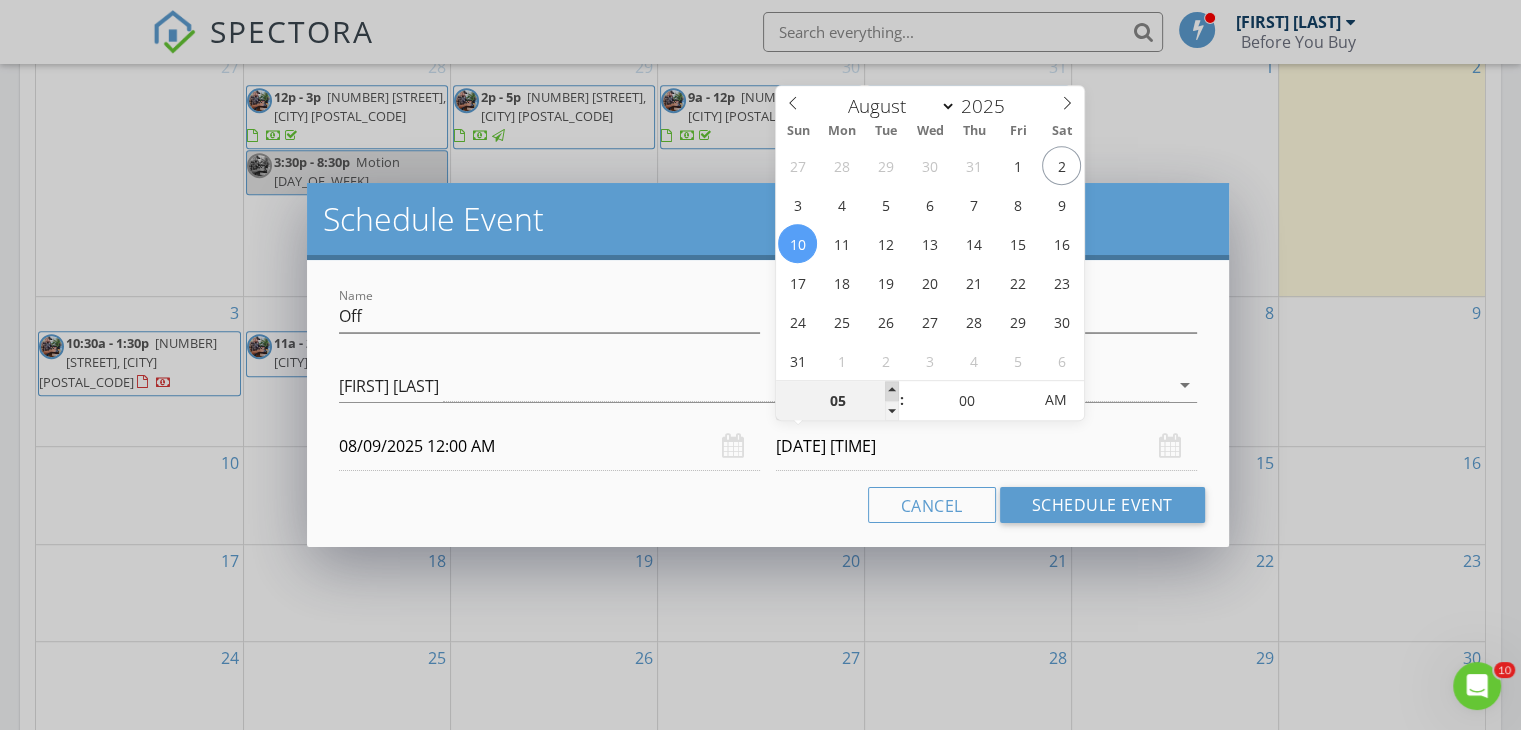 click at bounding box center (892, 391) 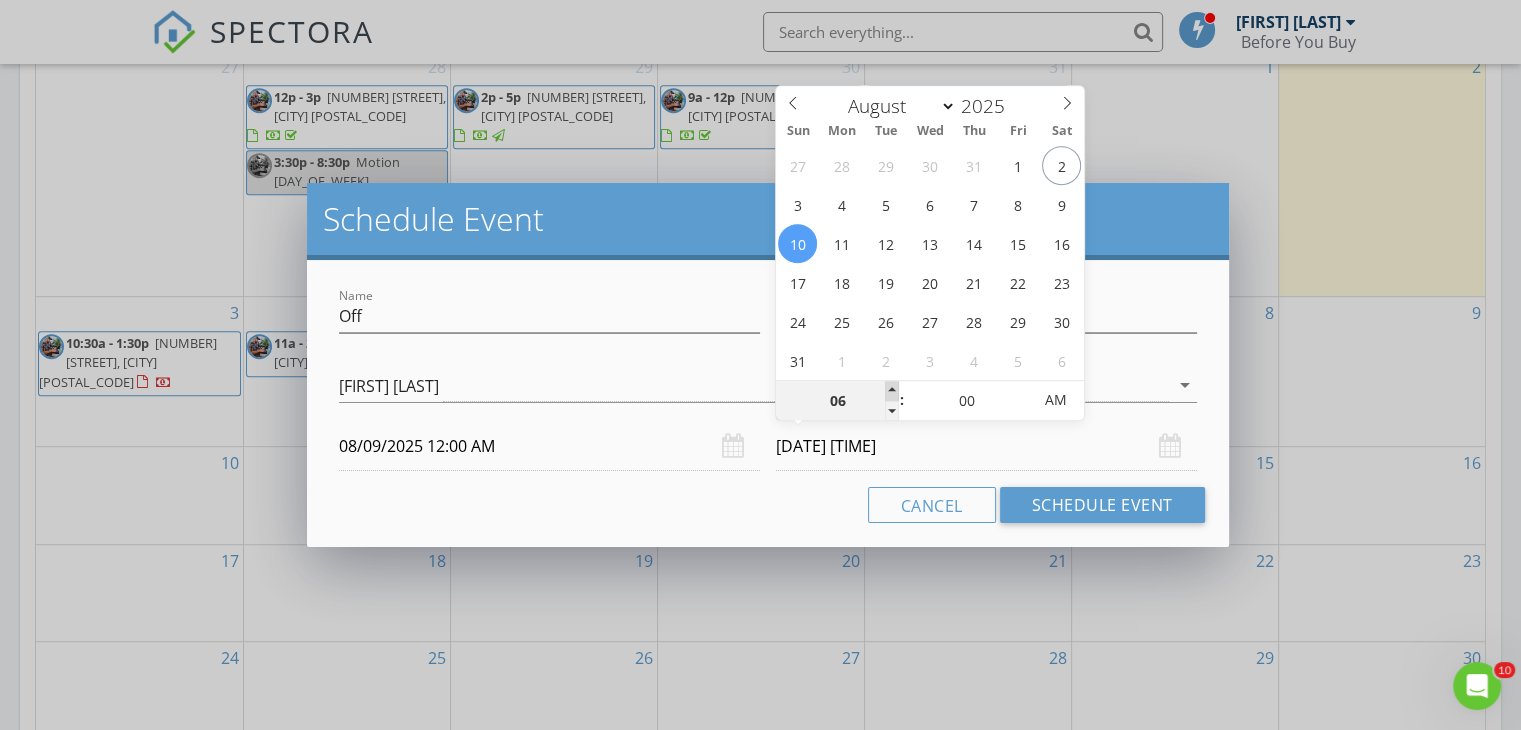 click at bounding box center (892, 391) 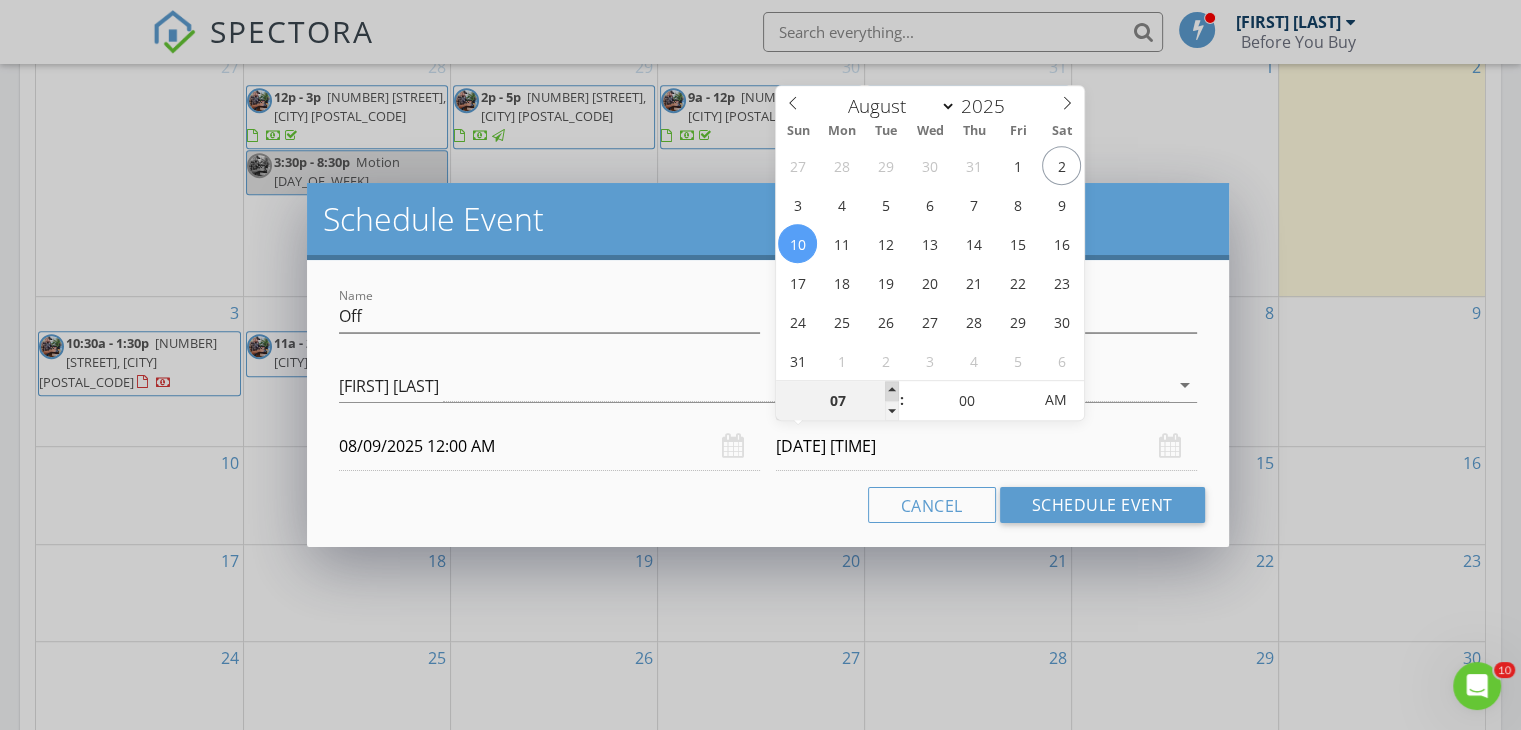 click at bounding box center [892, 391] 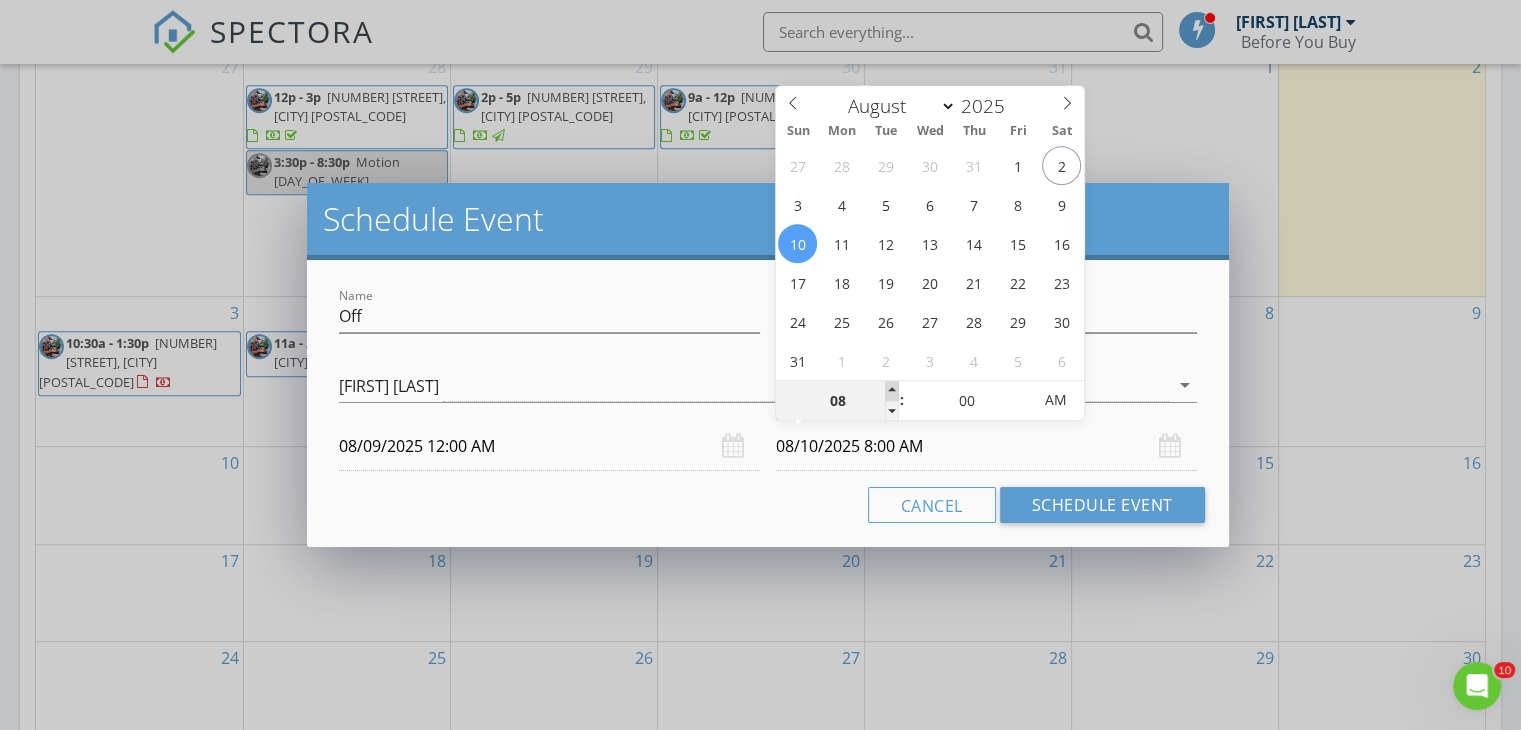 click at bounding box center (892, 391) 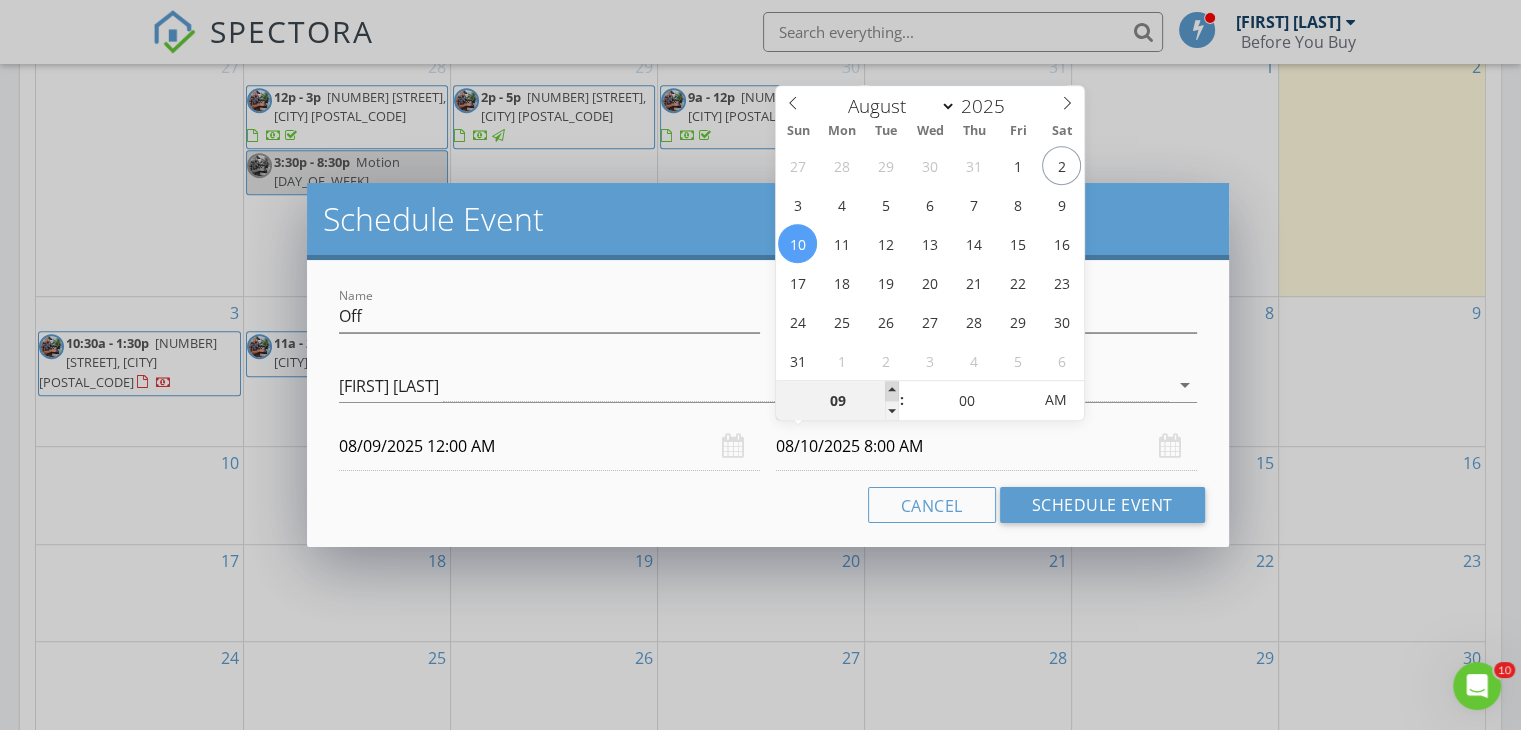 type on "08/10/2025 9:00 AM" 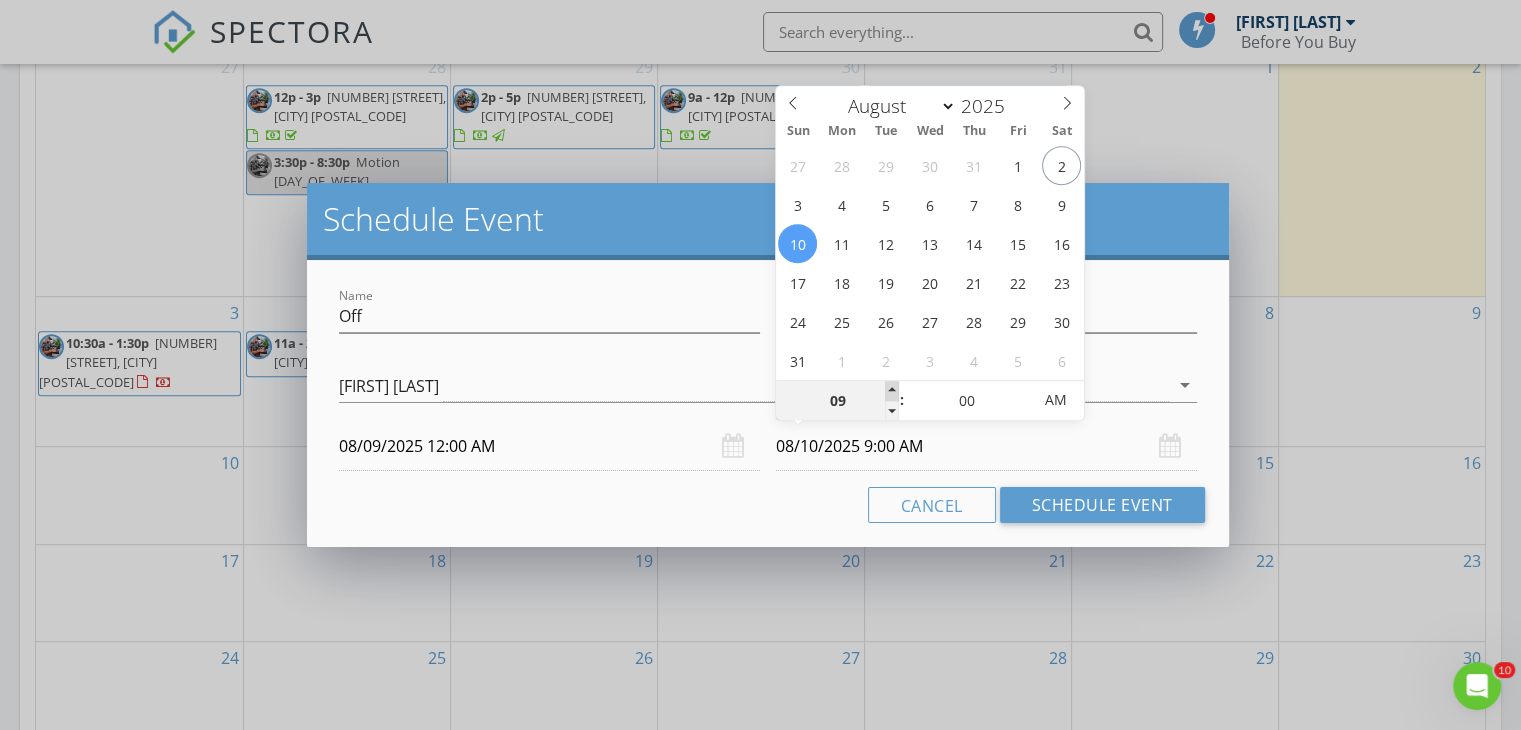 click at bounding box center [892, 391] 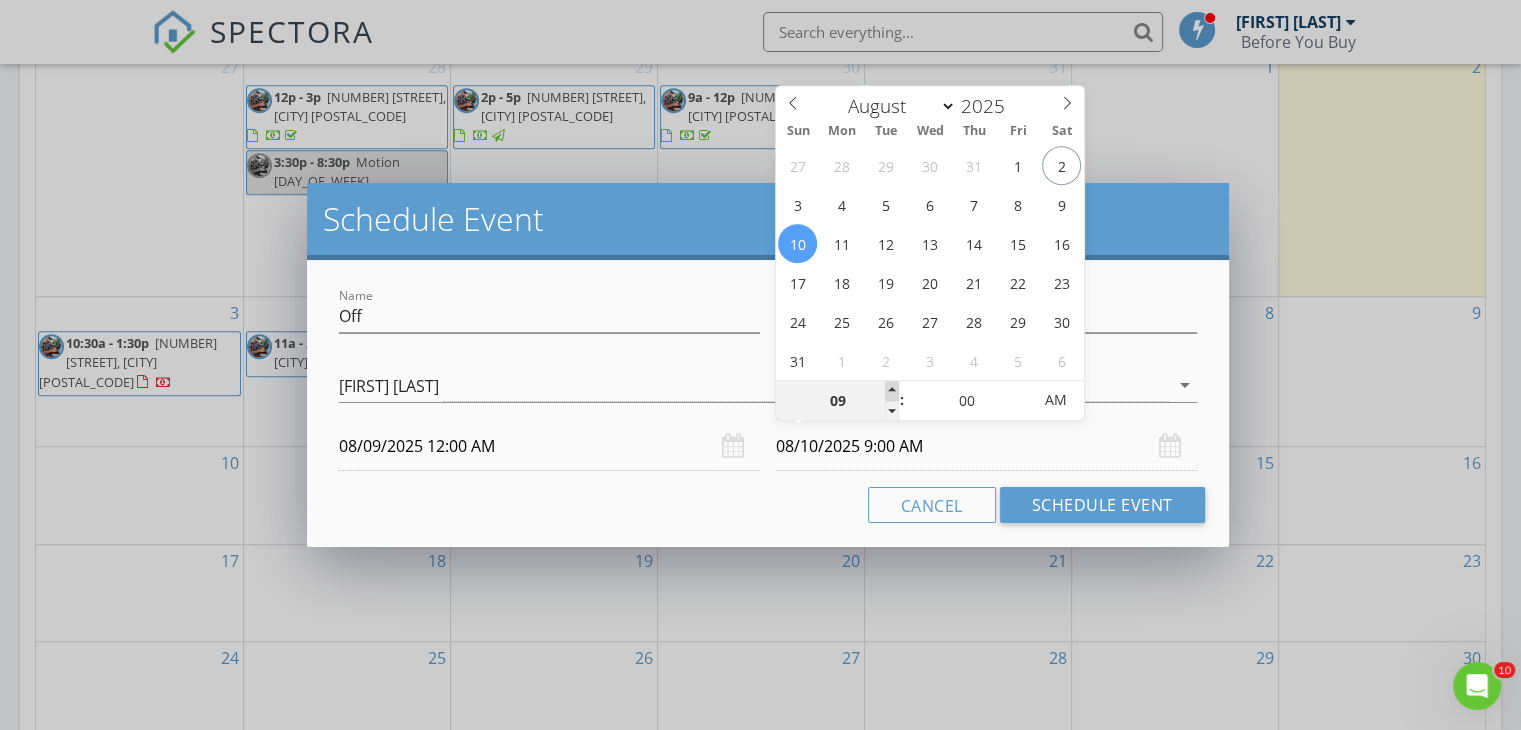 type on "10" 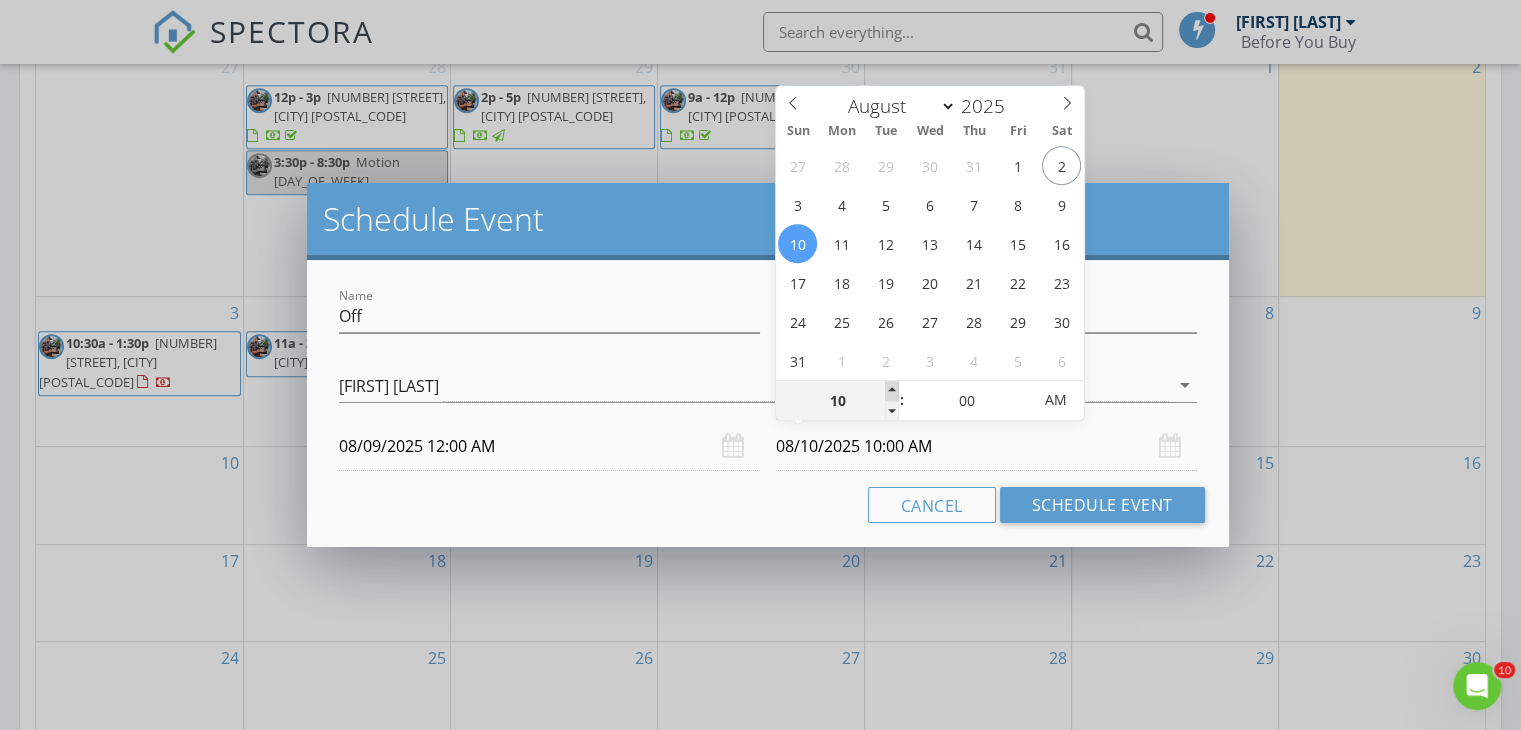 click at bounding box center [892, 391] 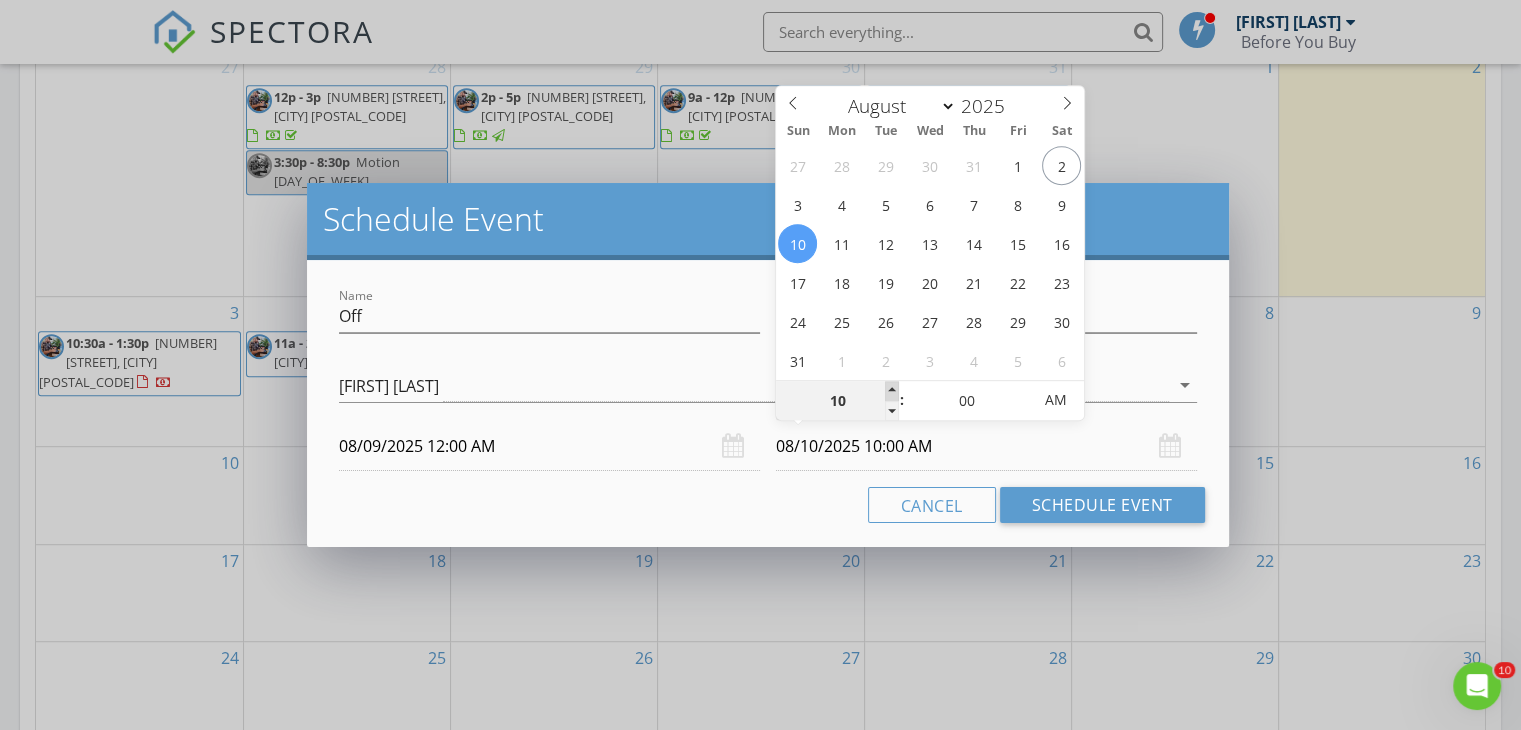 type on "11" 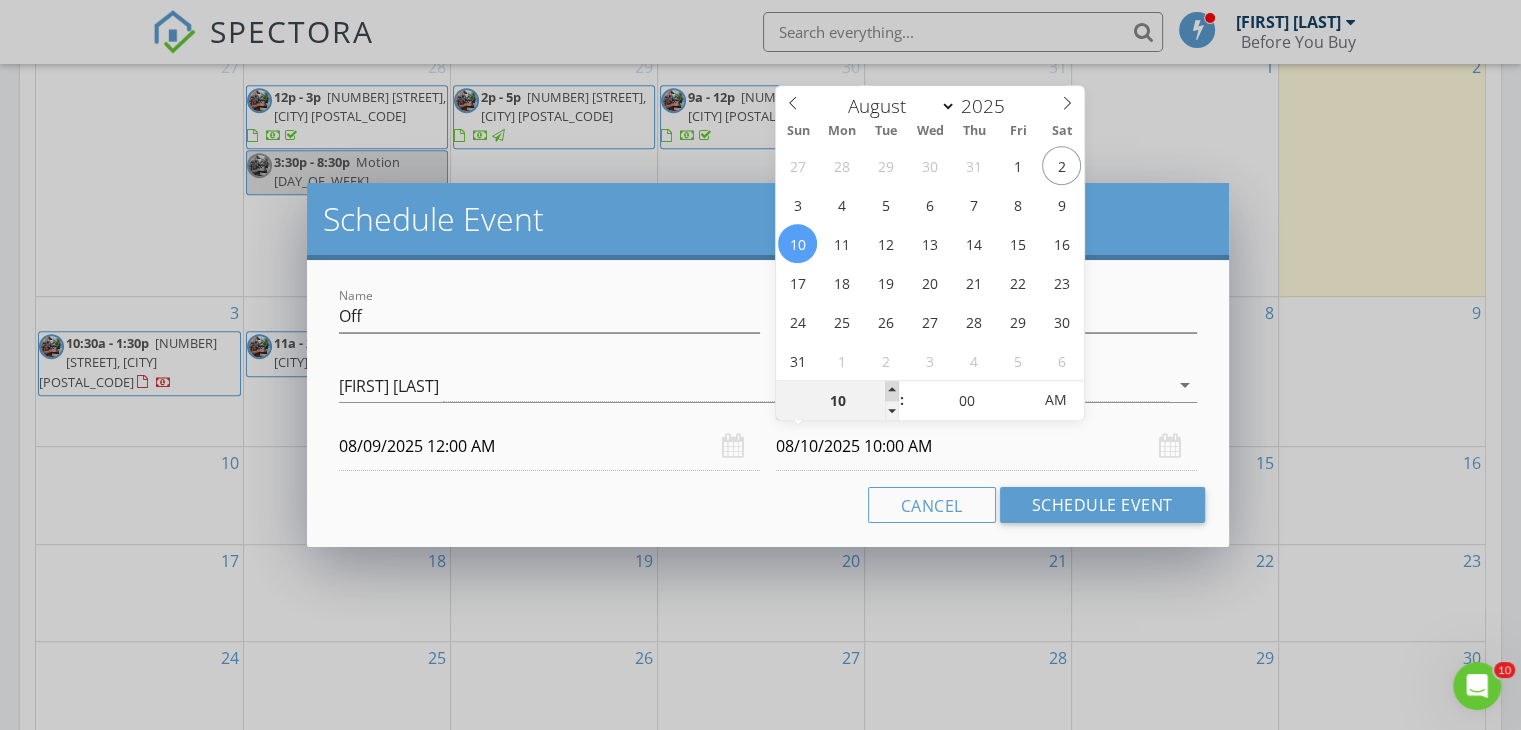 type on "08/10/2025 11:00 AM" 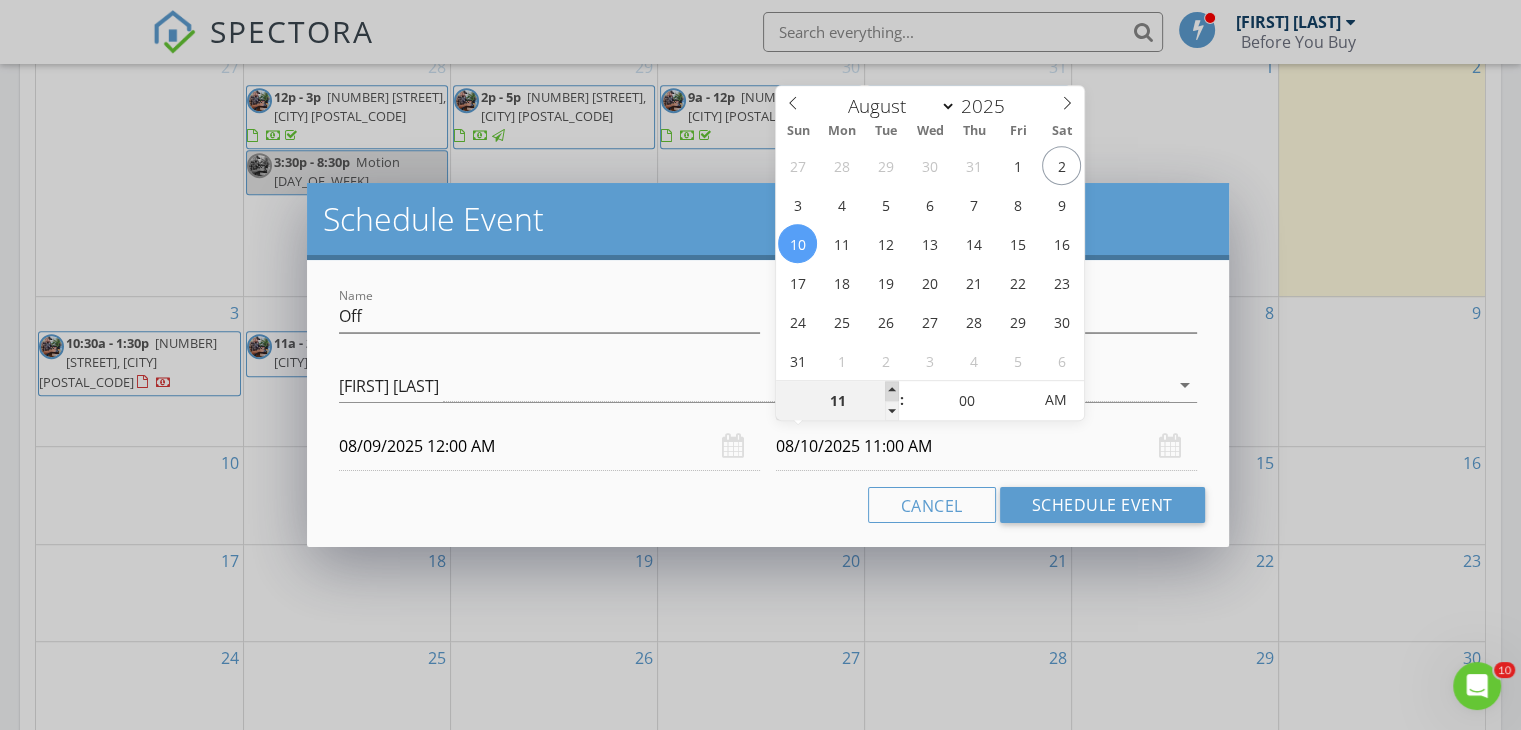 click at bounding box center [892, 391] 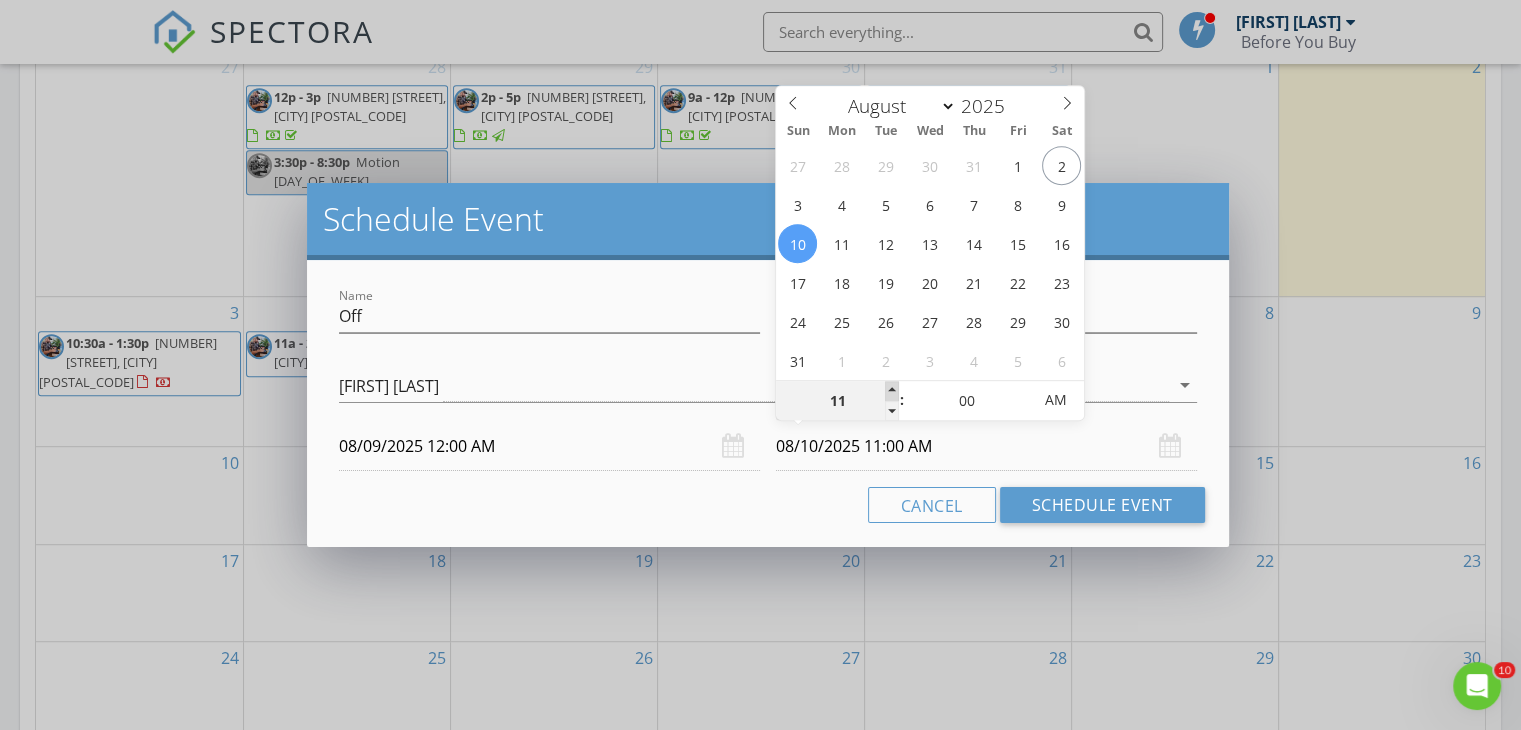 type on "12" 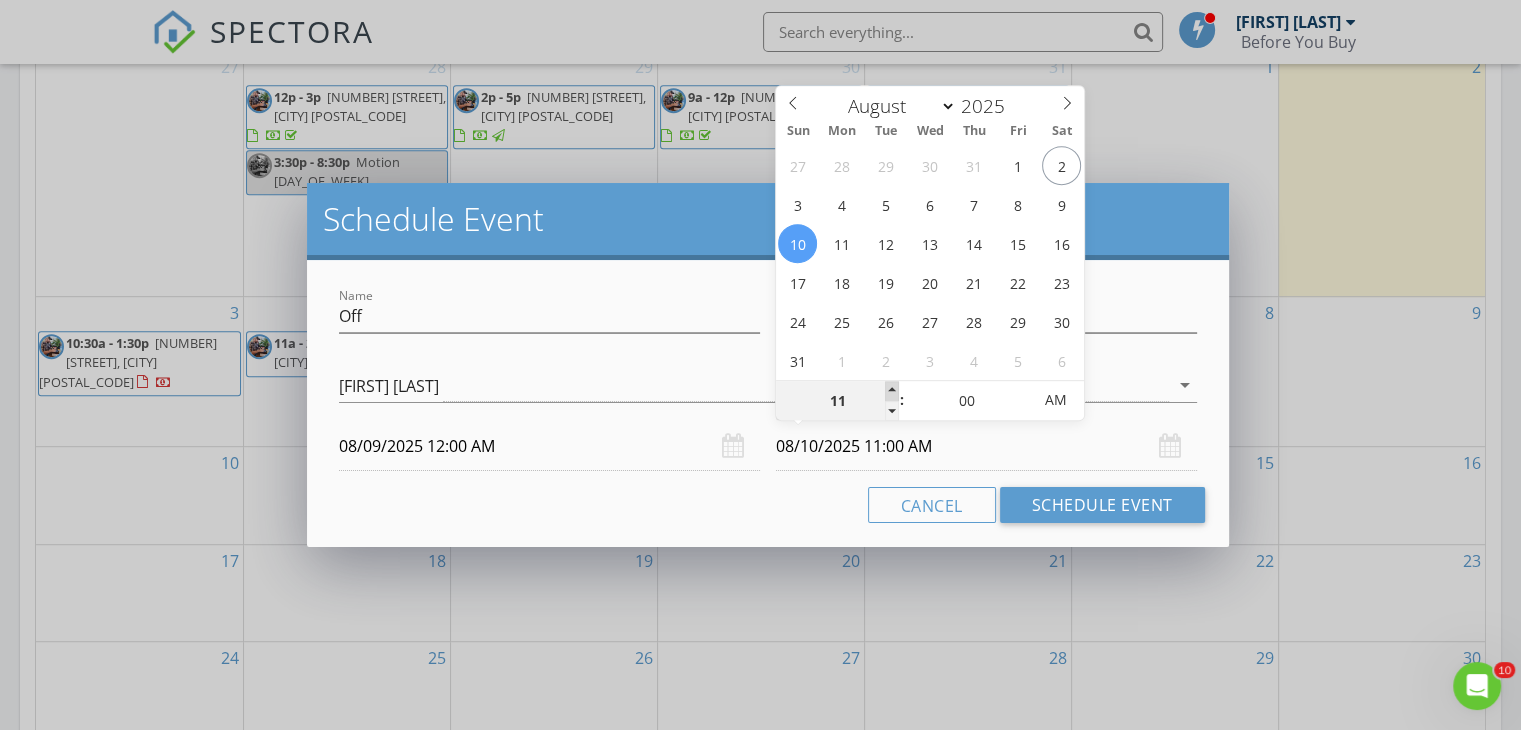 type on "08/10/2025 12:00 PM" 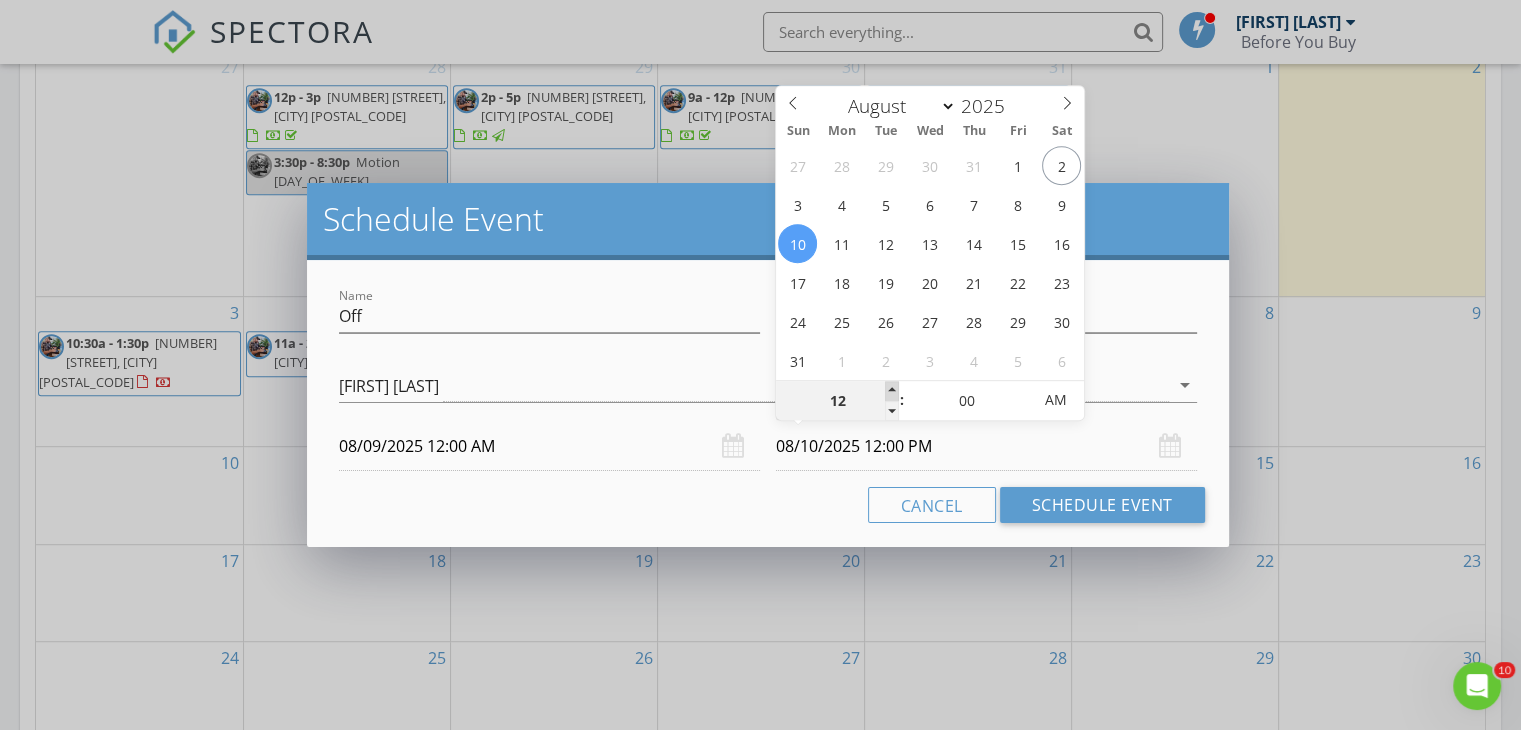 click at bounding box center (892, 391) 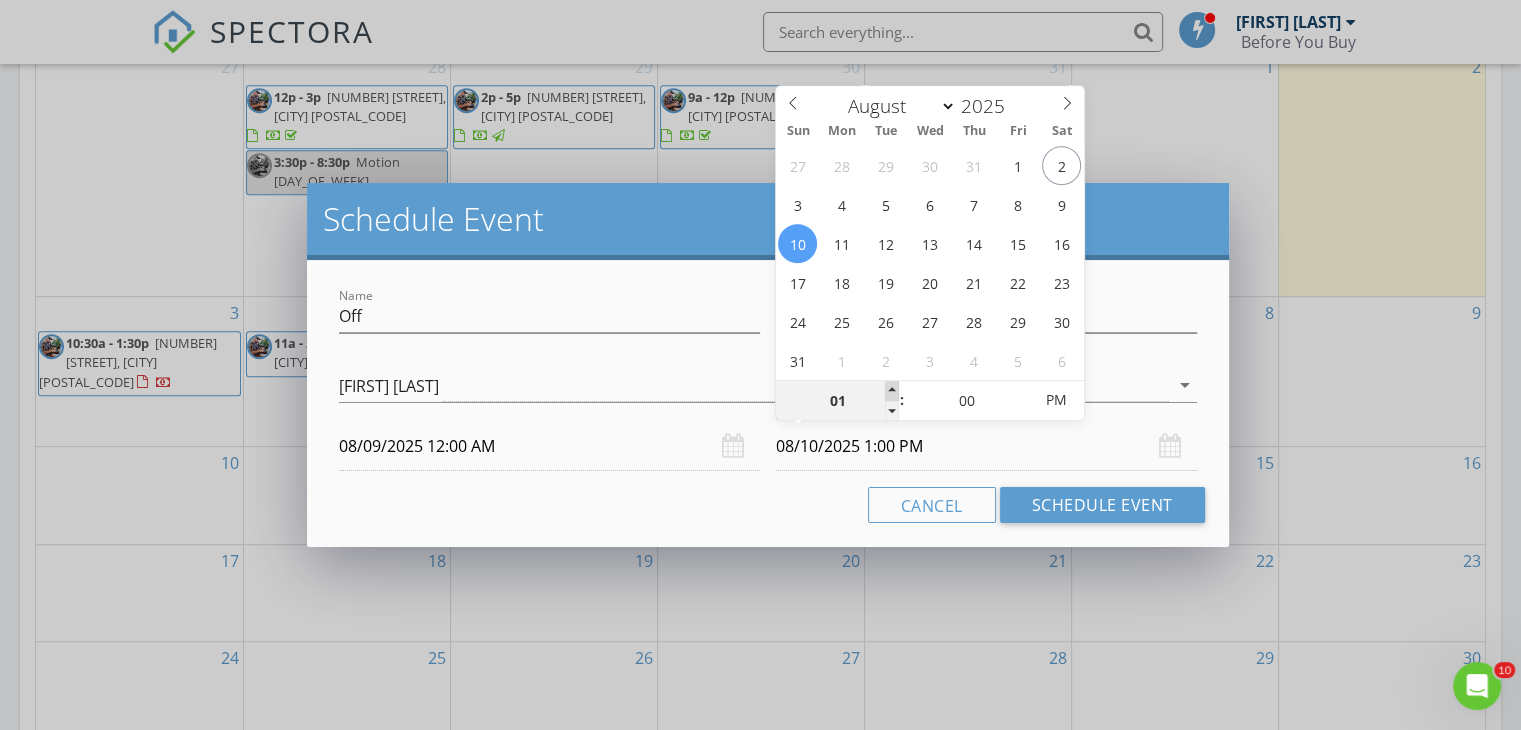 click at bounding box center (892, 391) 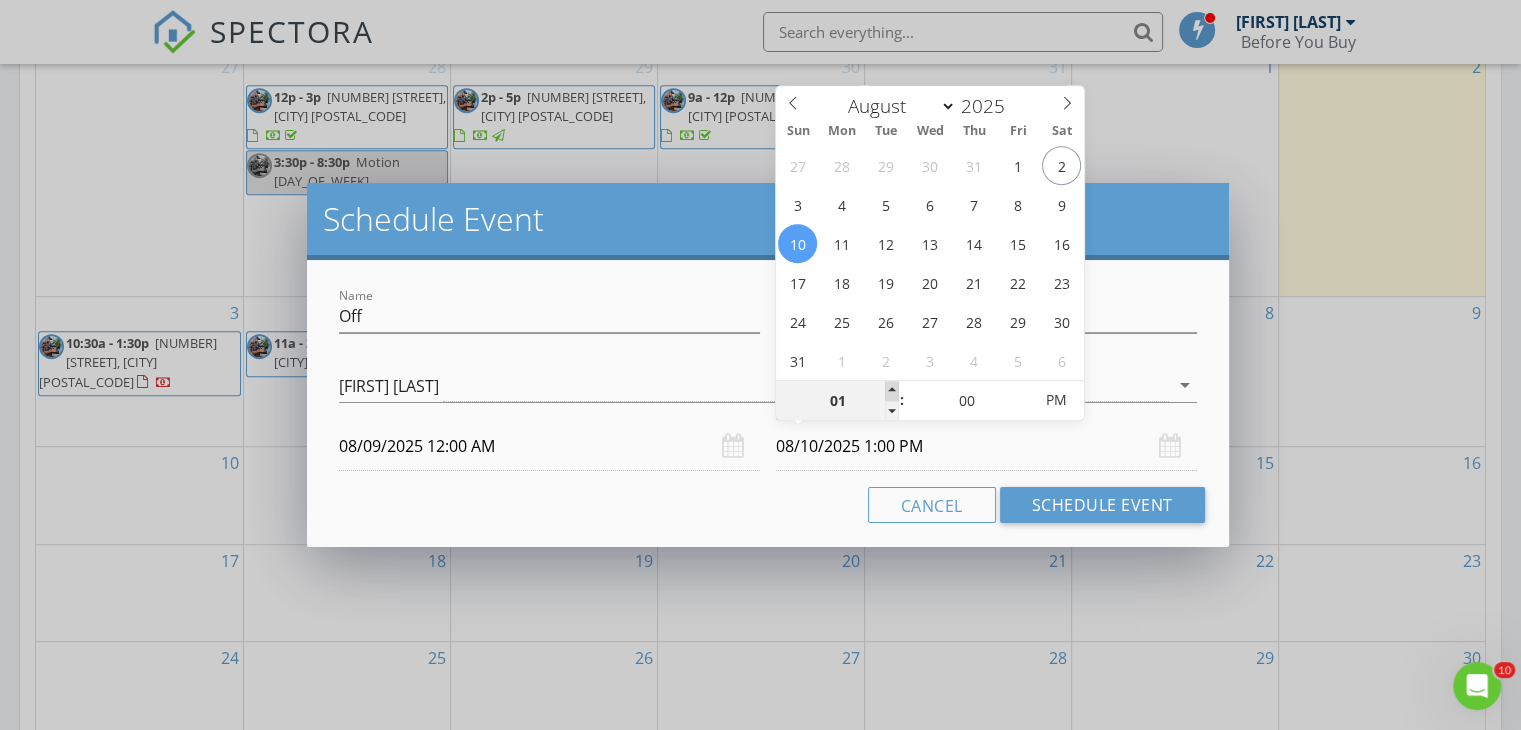 type on "02" 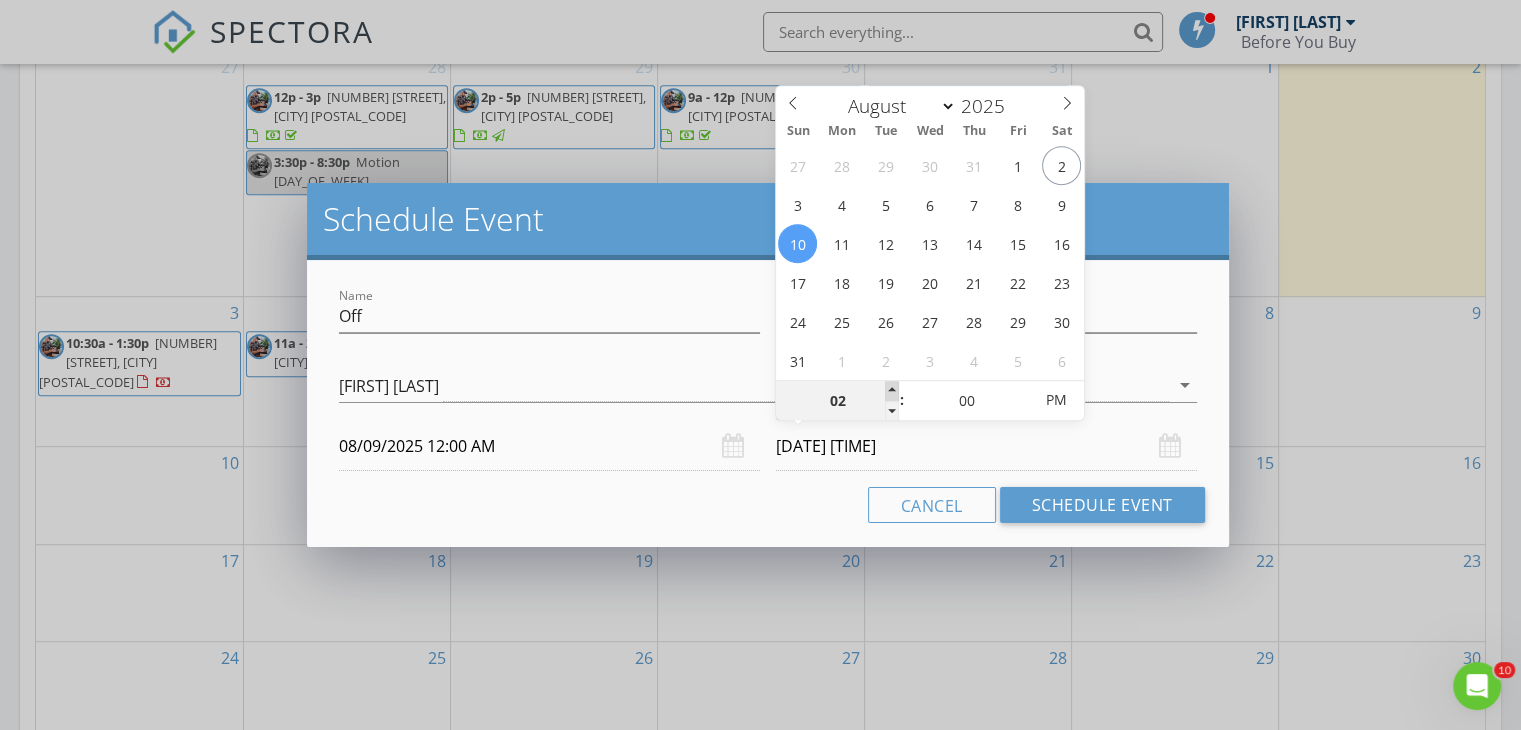 click at bounding box center (892, 391) 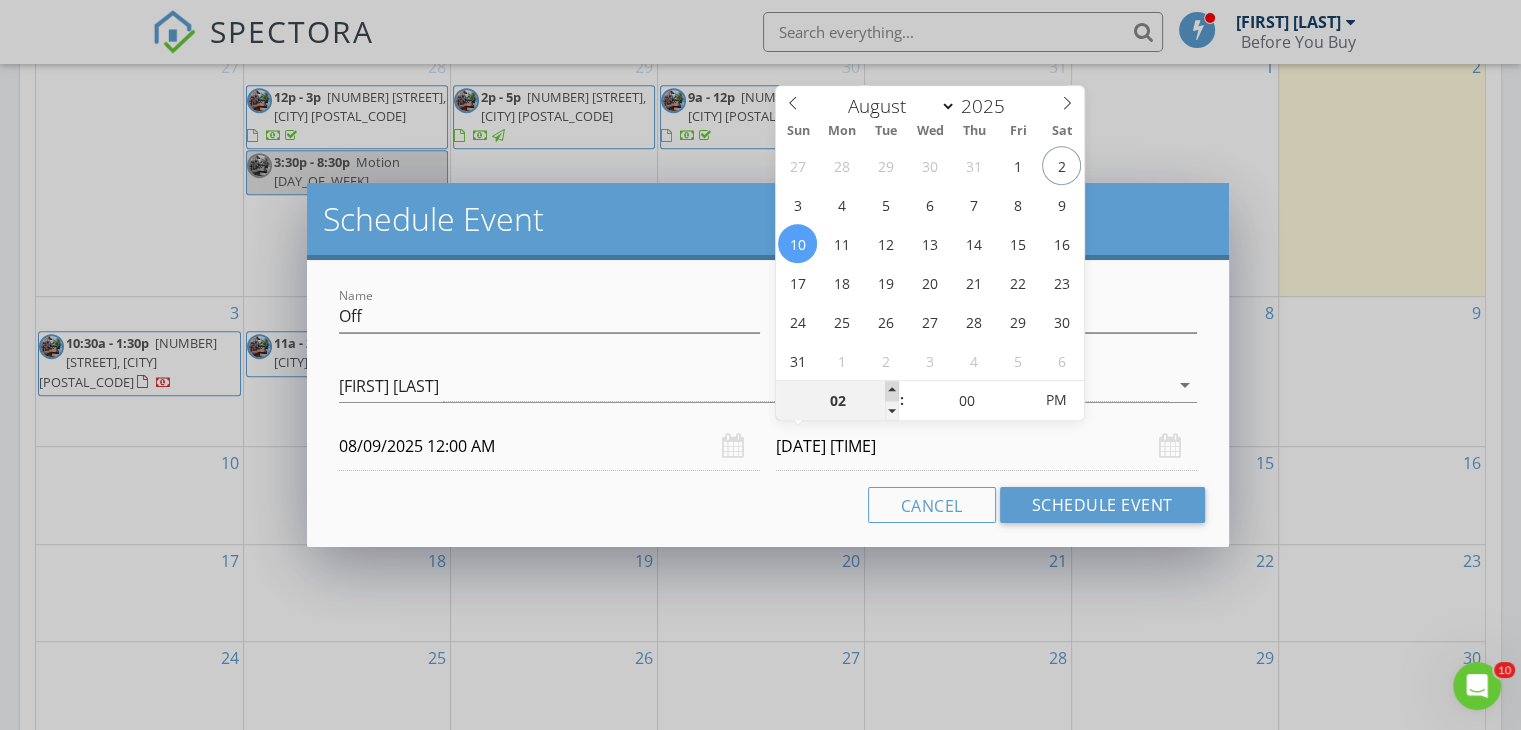 type on "03" 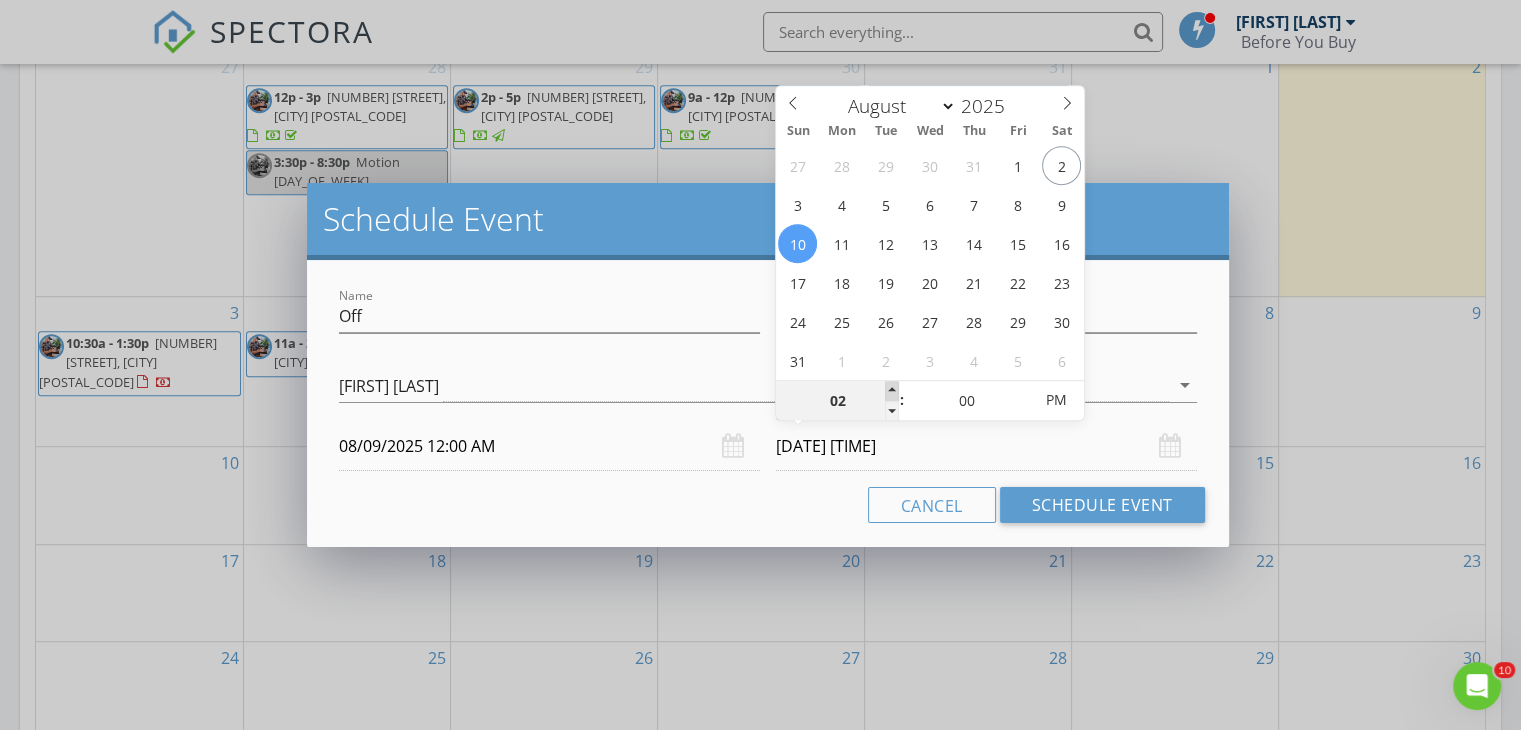 type on "08/10/2025 3:00 PM" 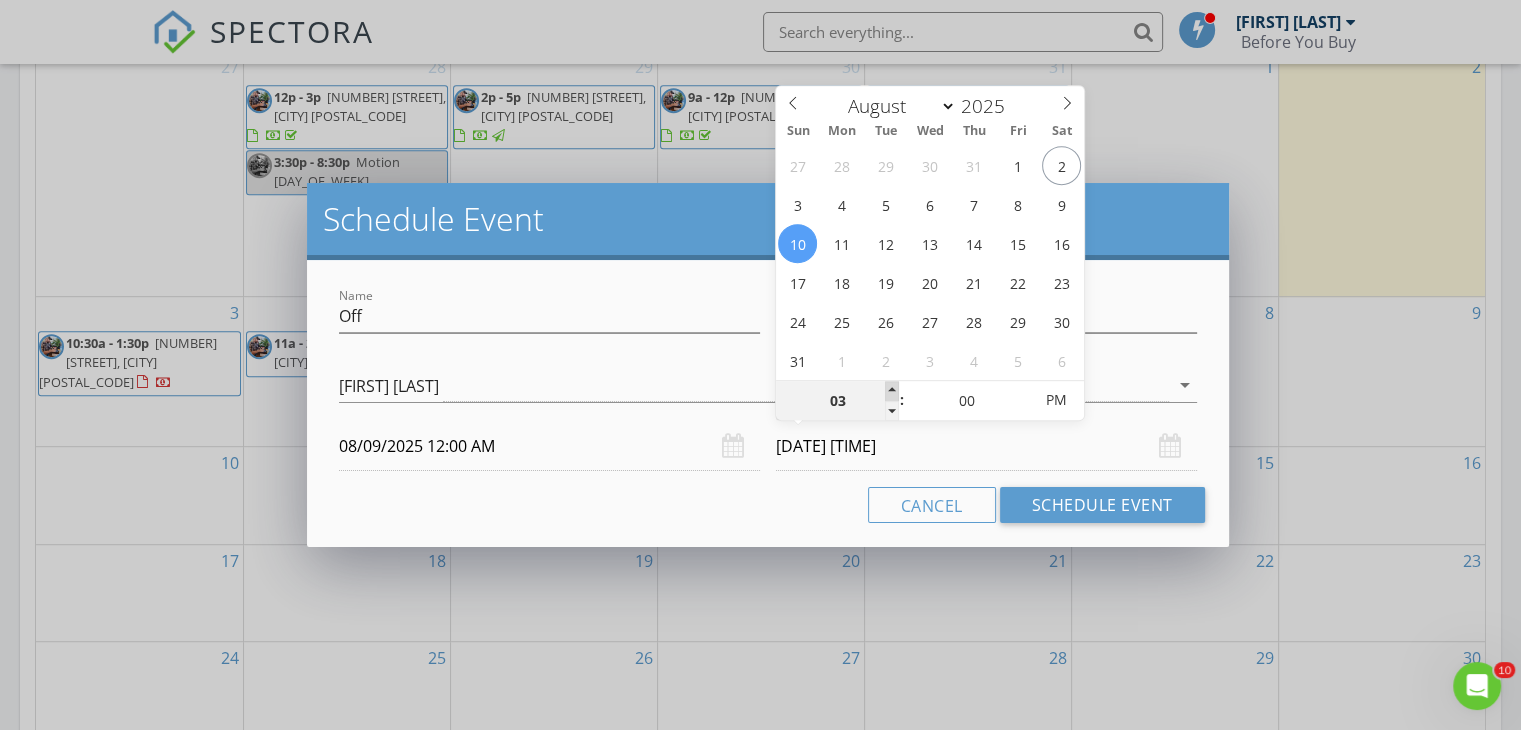 click at bounding box center (892, 391) 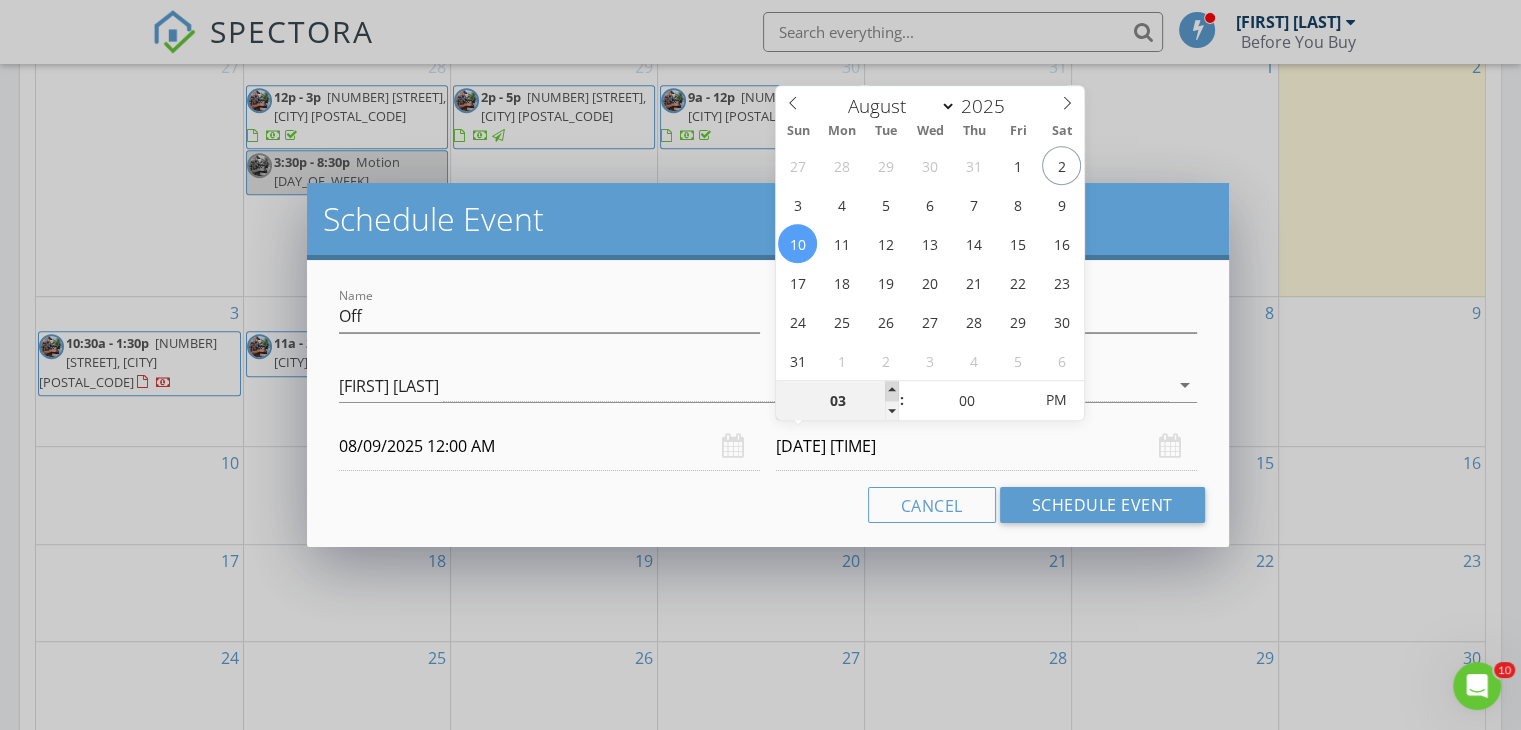 type on "04" 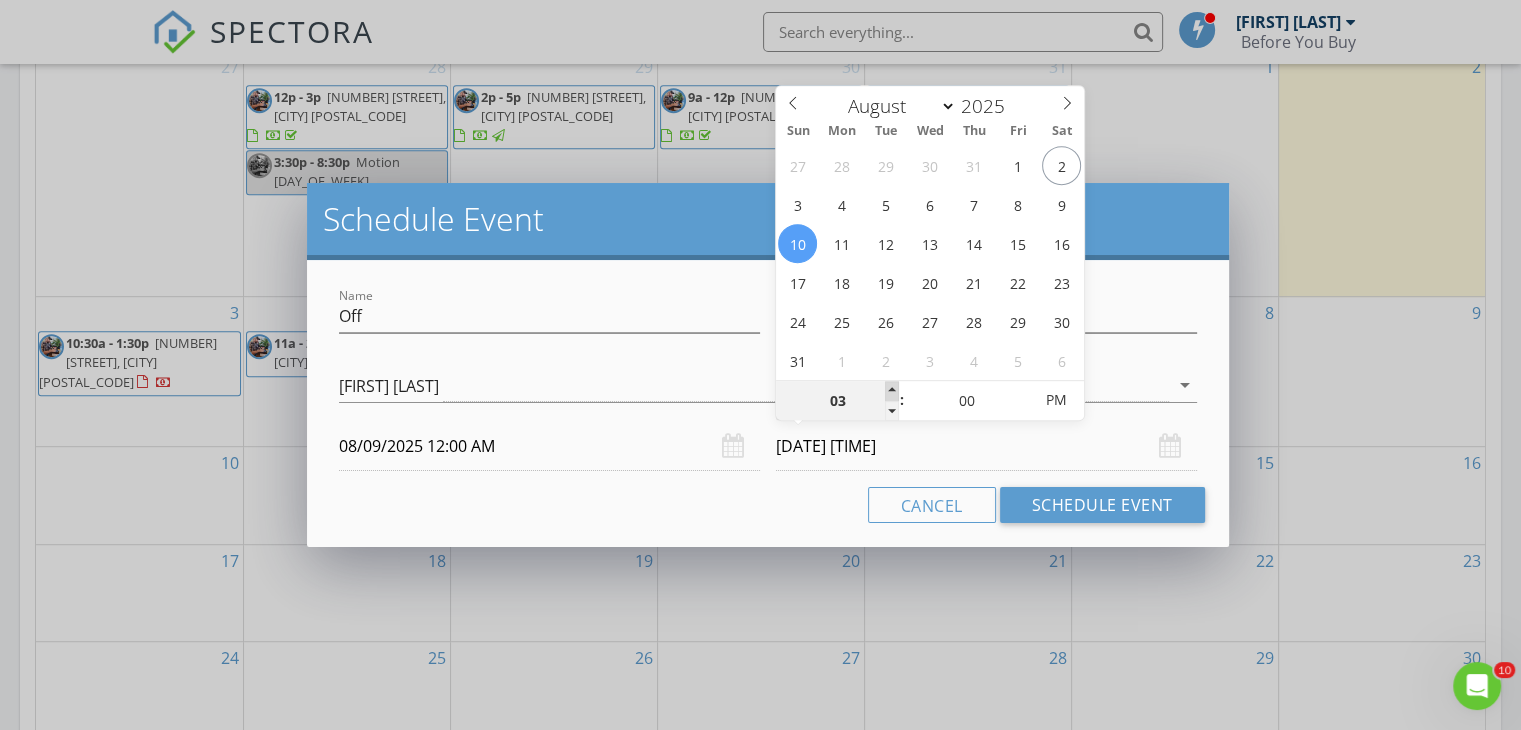 type on "08/10/2025 4:00 PM" 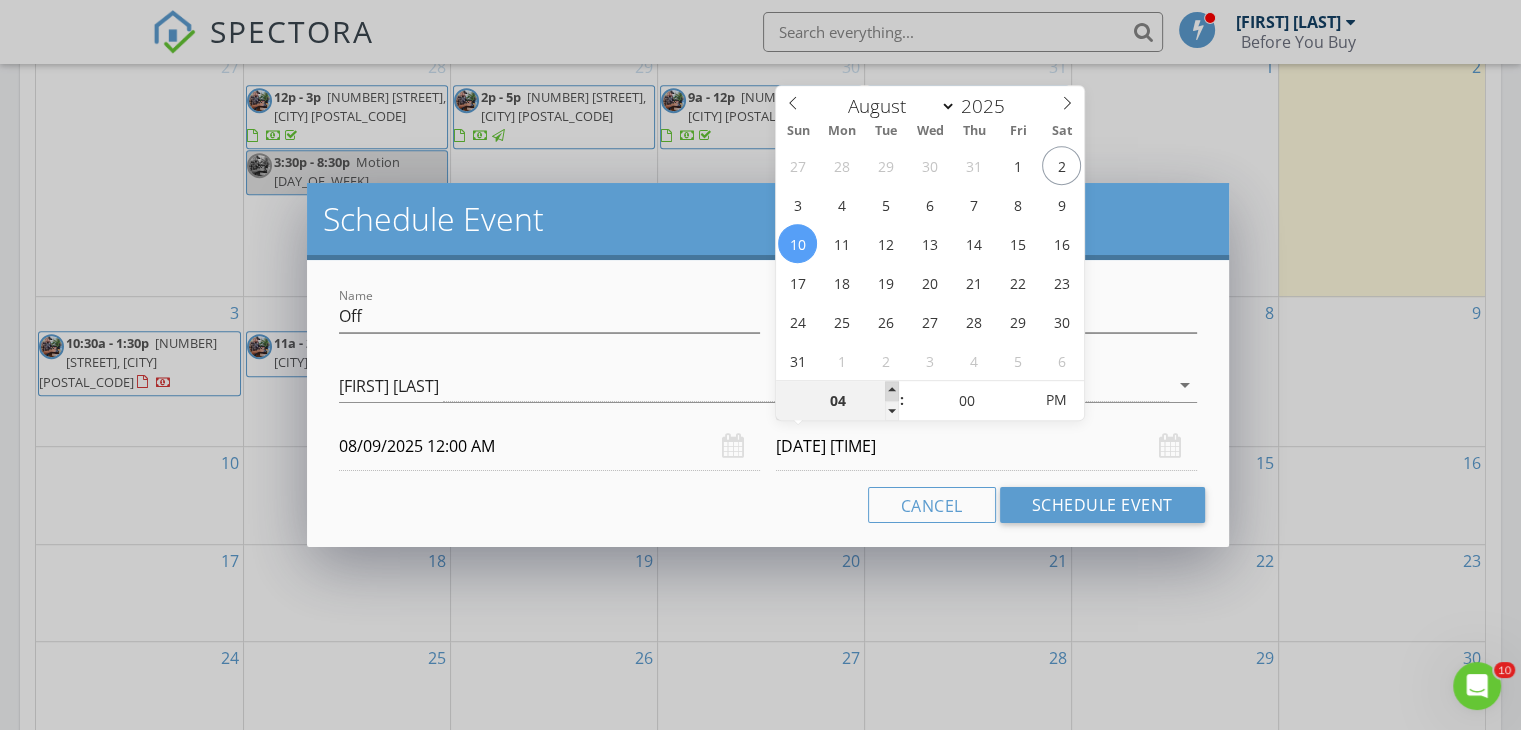 click at bounding box center [892, 391] 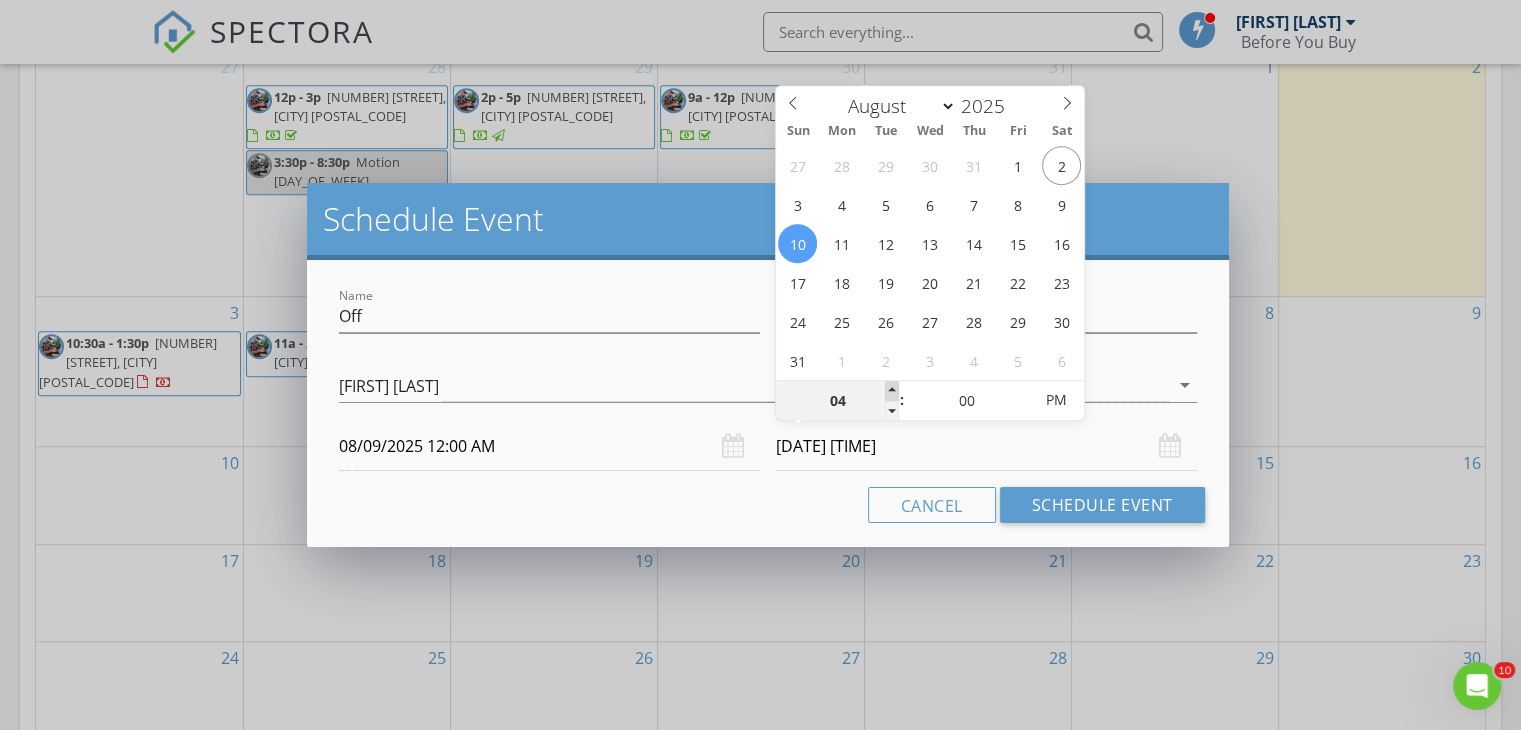 type on "05" 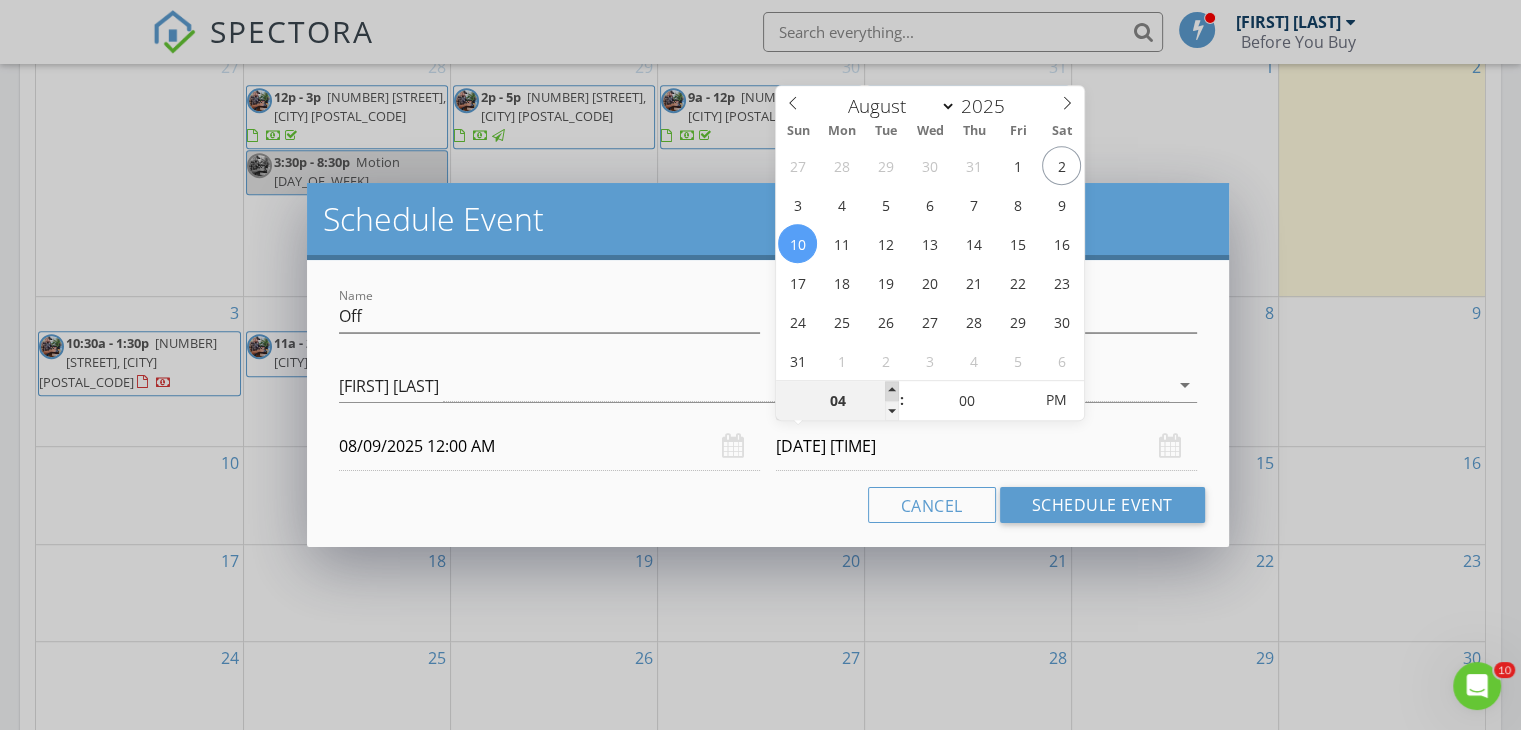 type on "08/10/2025 5:00 PM" 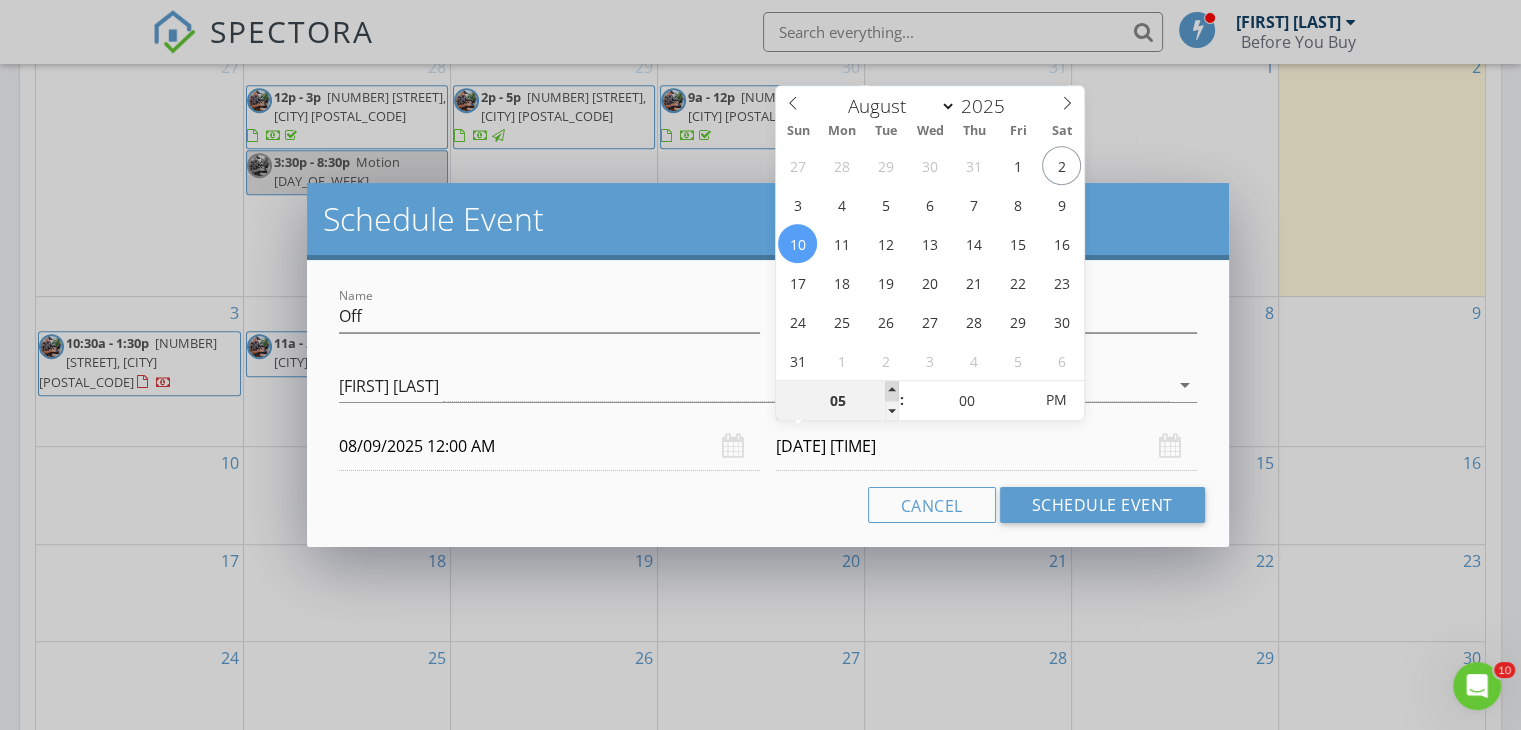 click at bounding box center [892, 391] 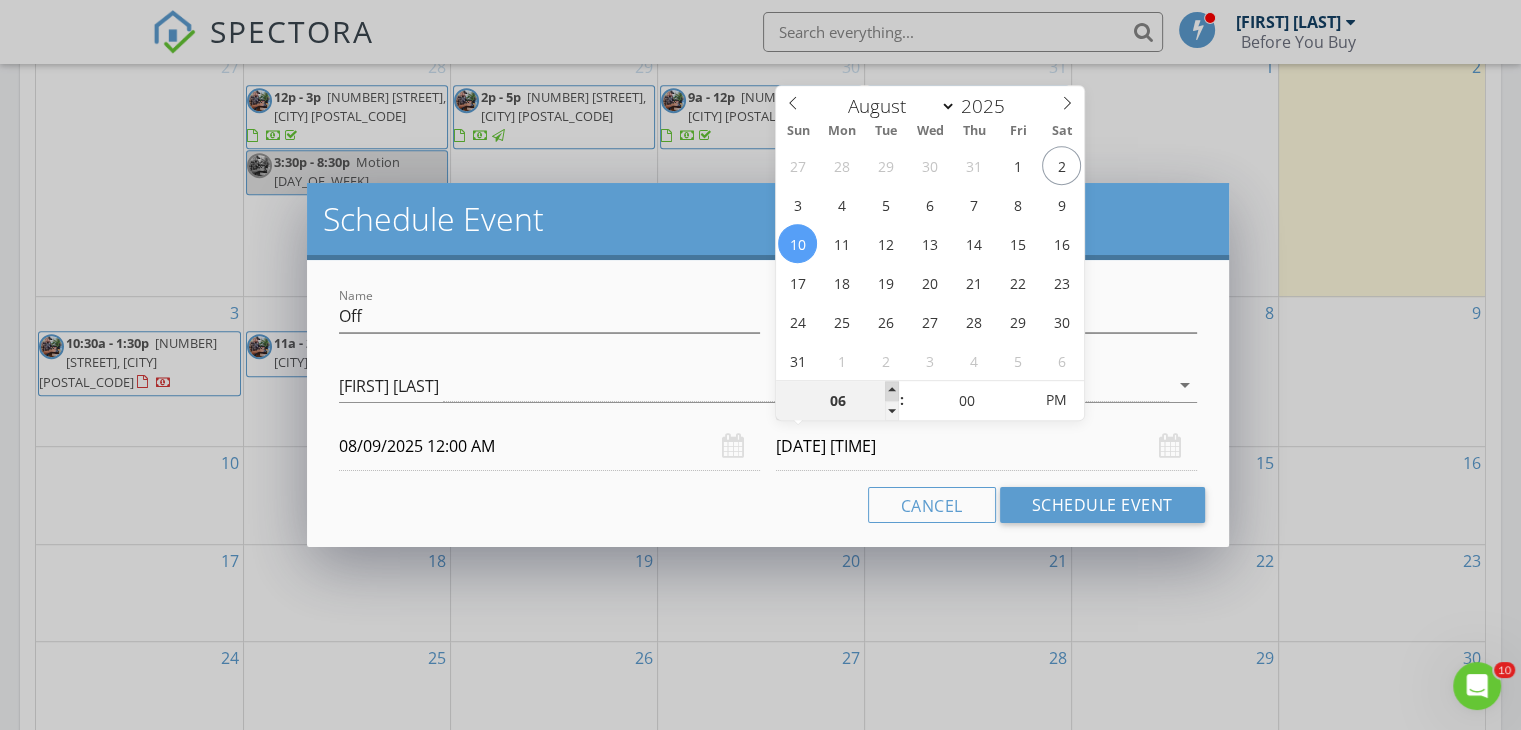 click at bounding box center [892, 391] 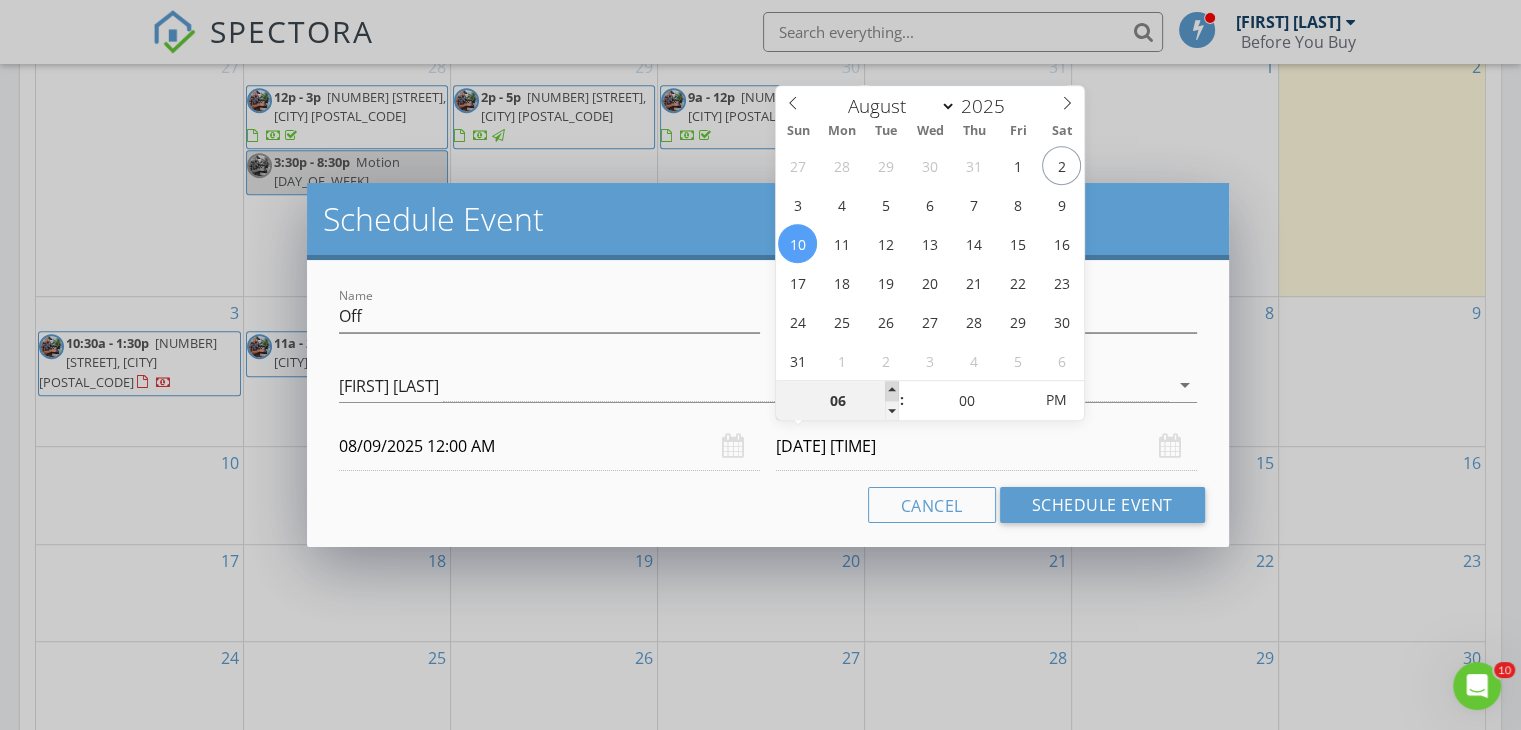 type on "07" 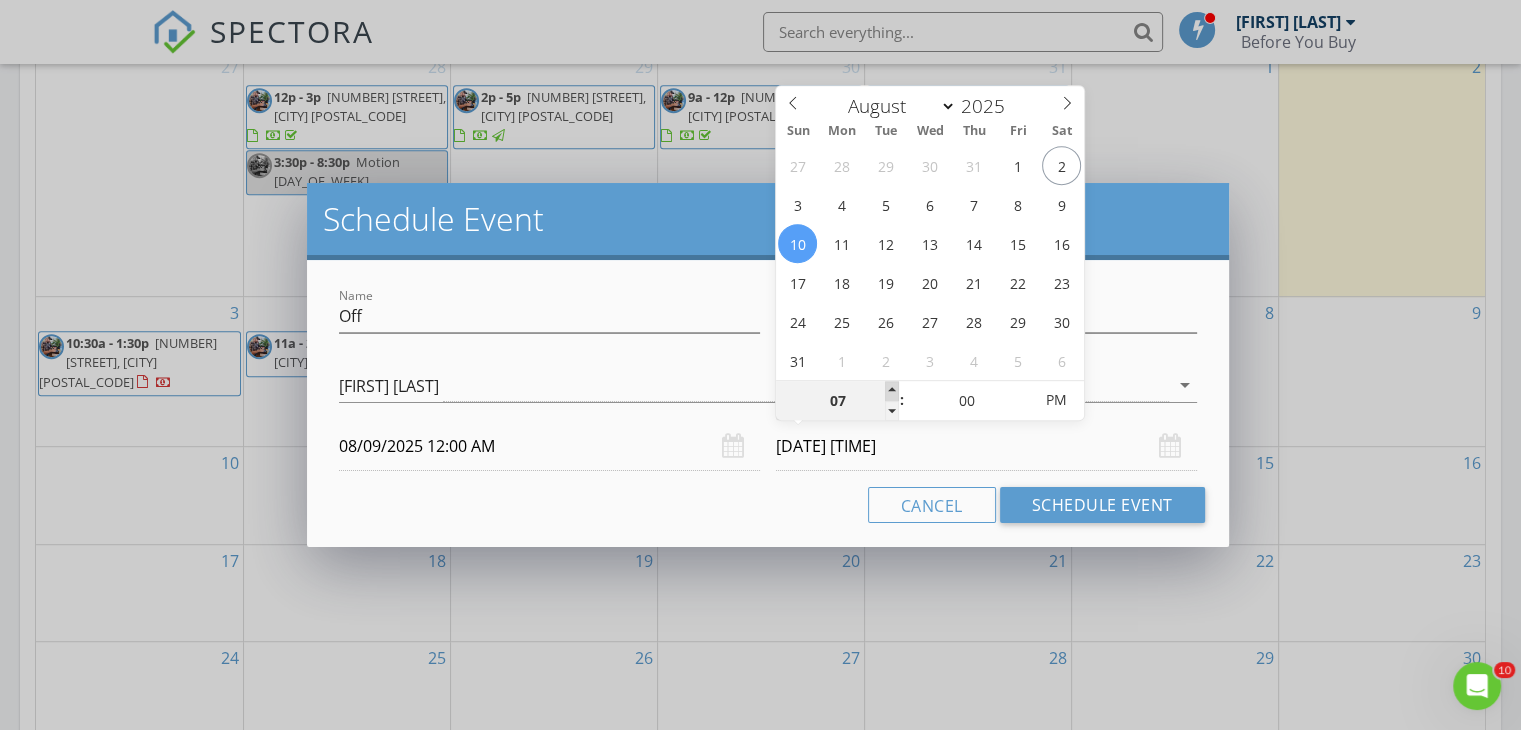 click at bounding box center (892, 391) 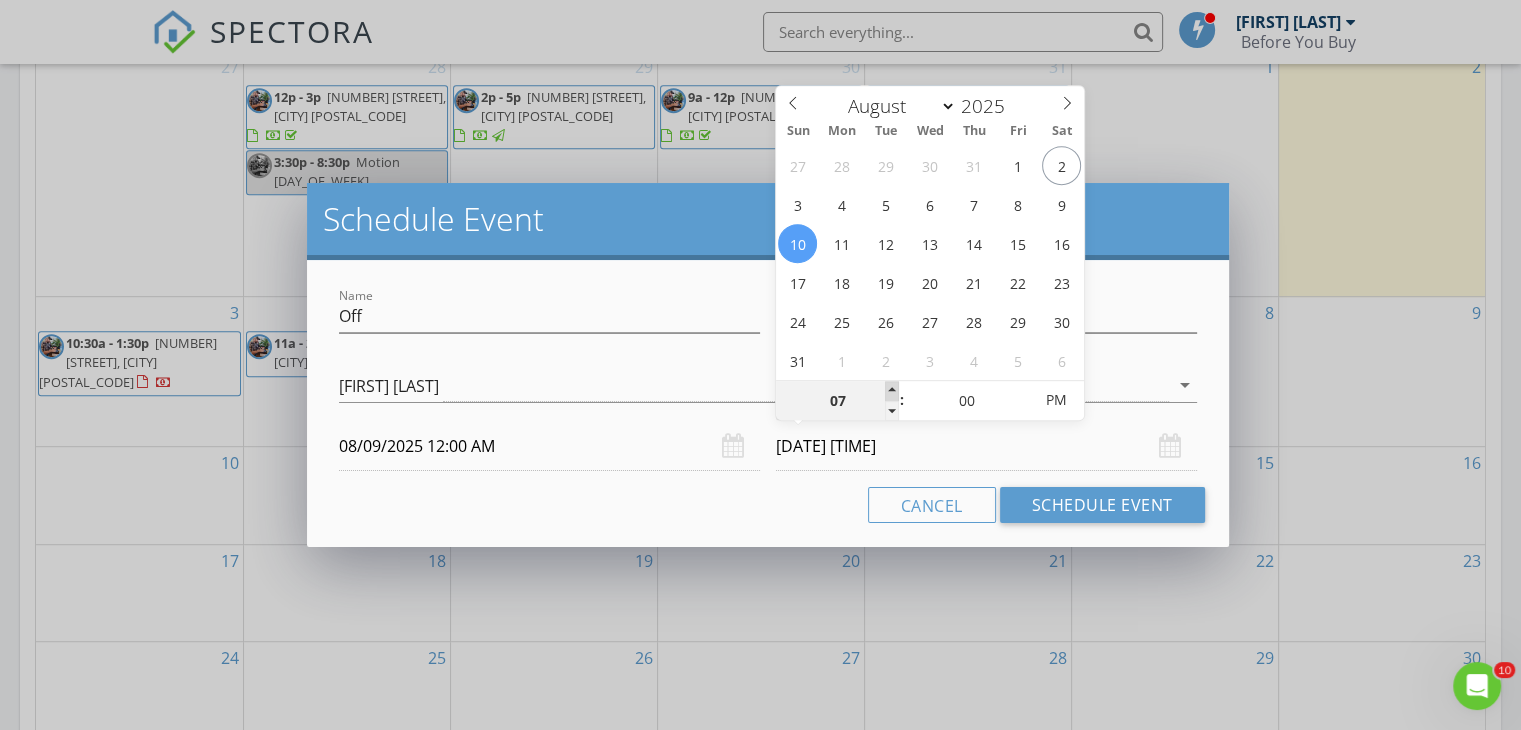 type on "08" 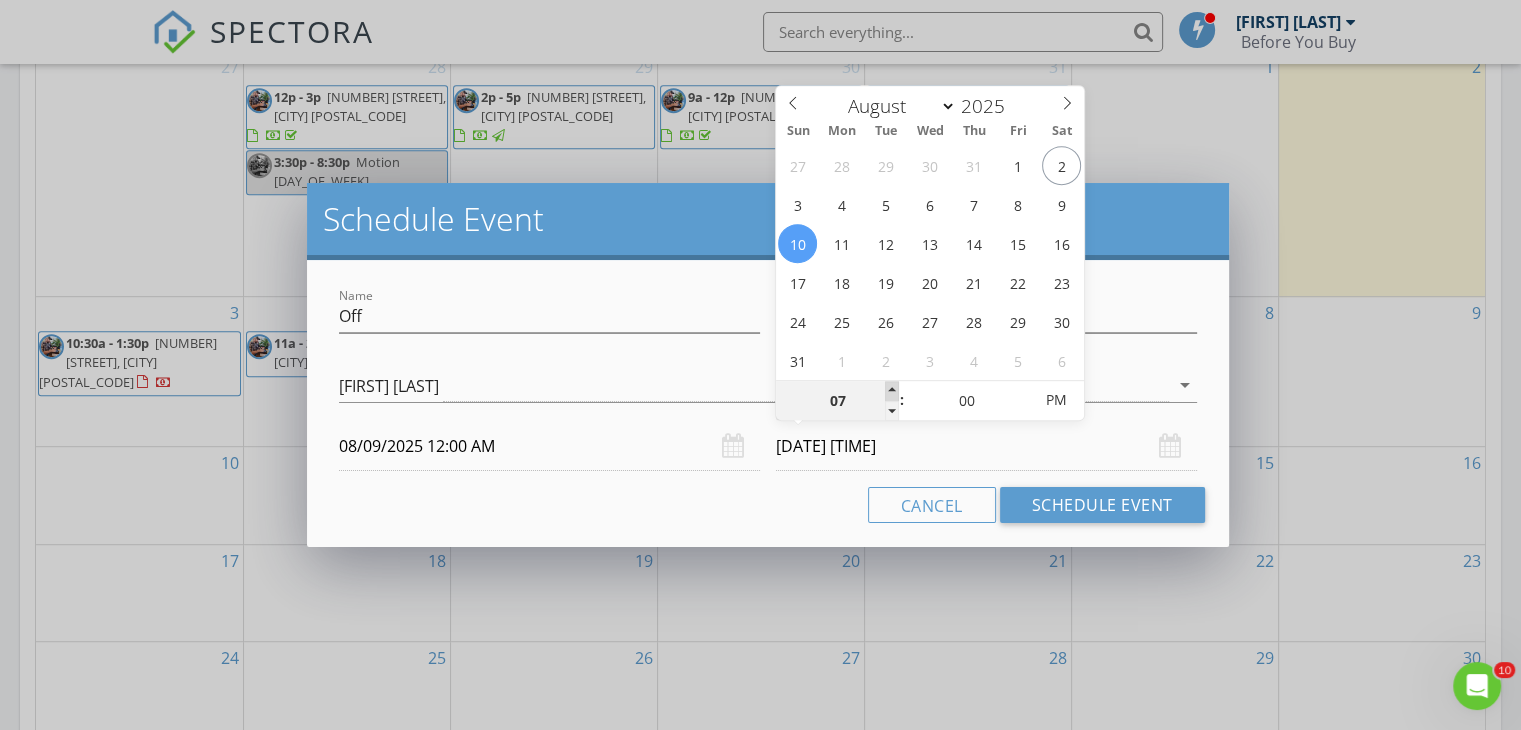 type on "08/10/2025 8:00 PM" 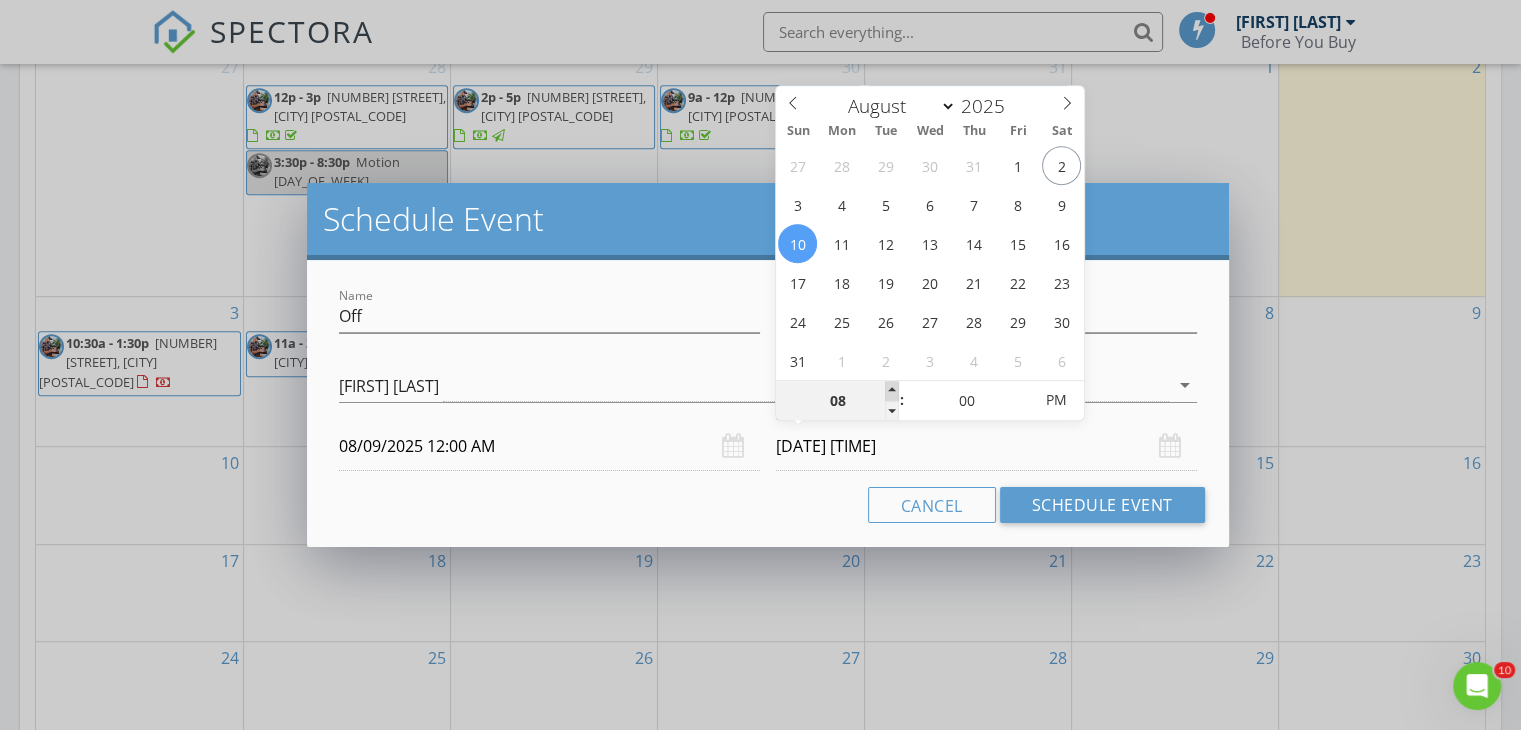 click at bounding box center [892, 391] 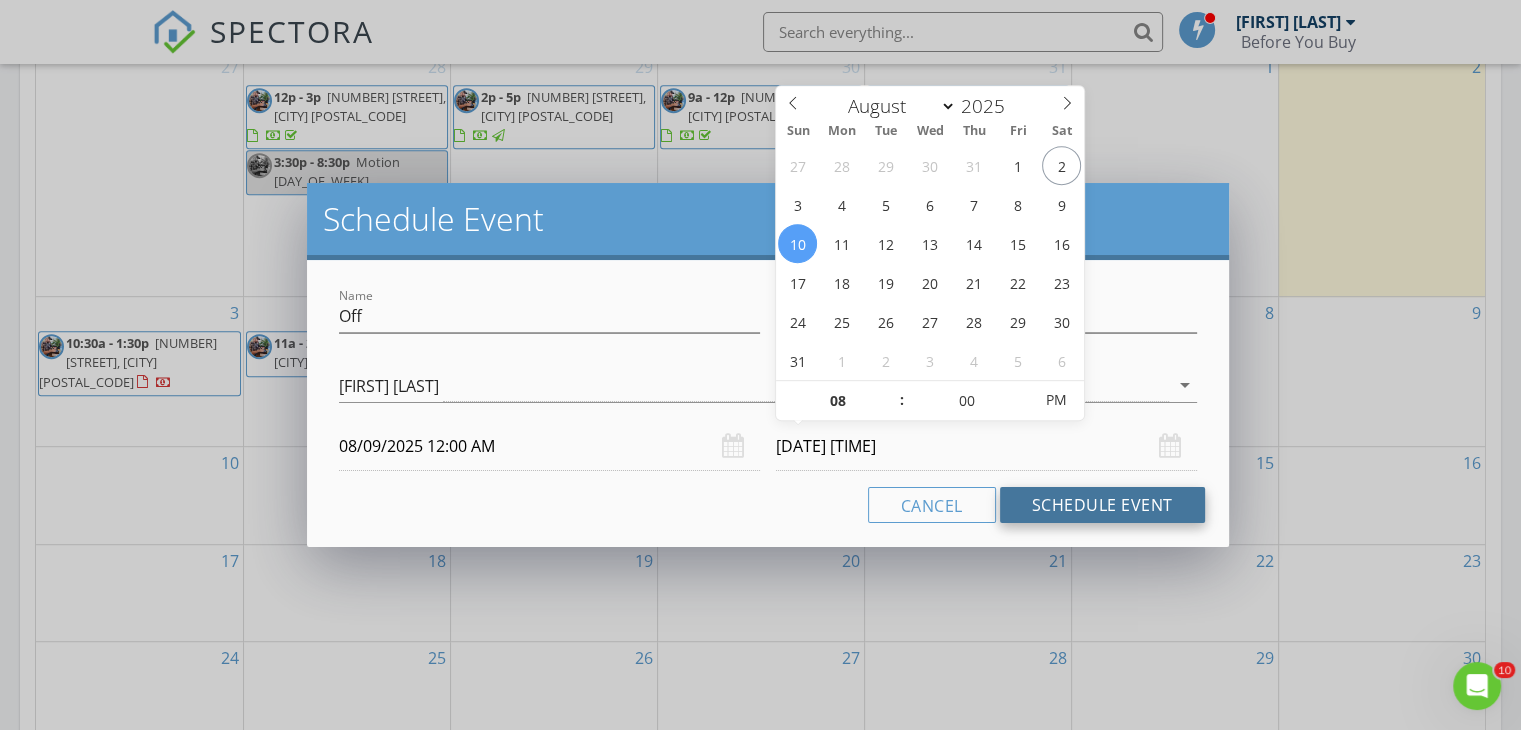 click on "Schedule Event" at bounding box center [1102, 505] 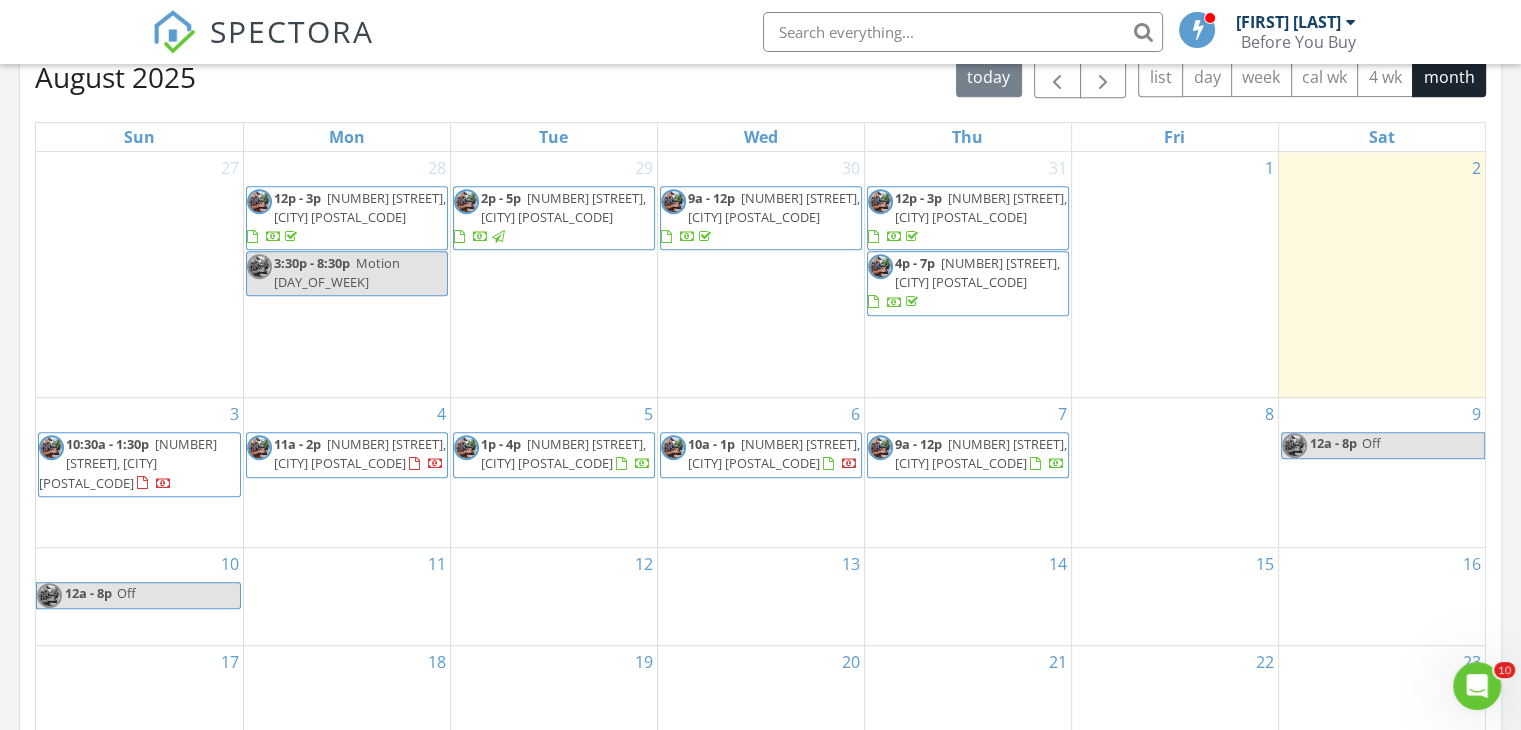 scroll, scrollTop: 900, scrollLeft: 0, axis: vertical 